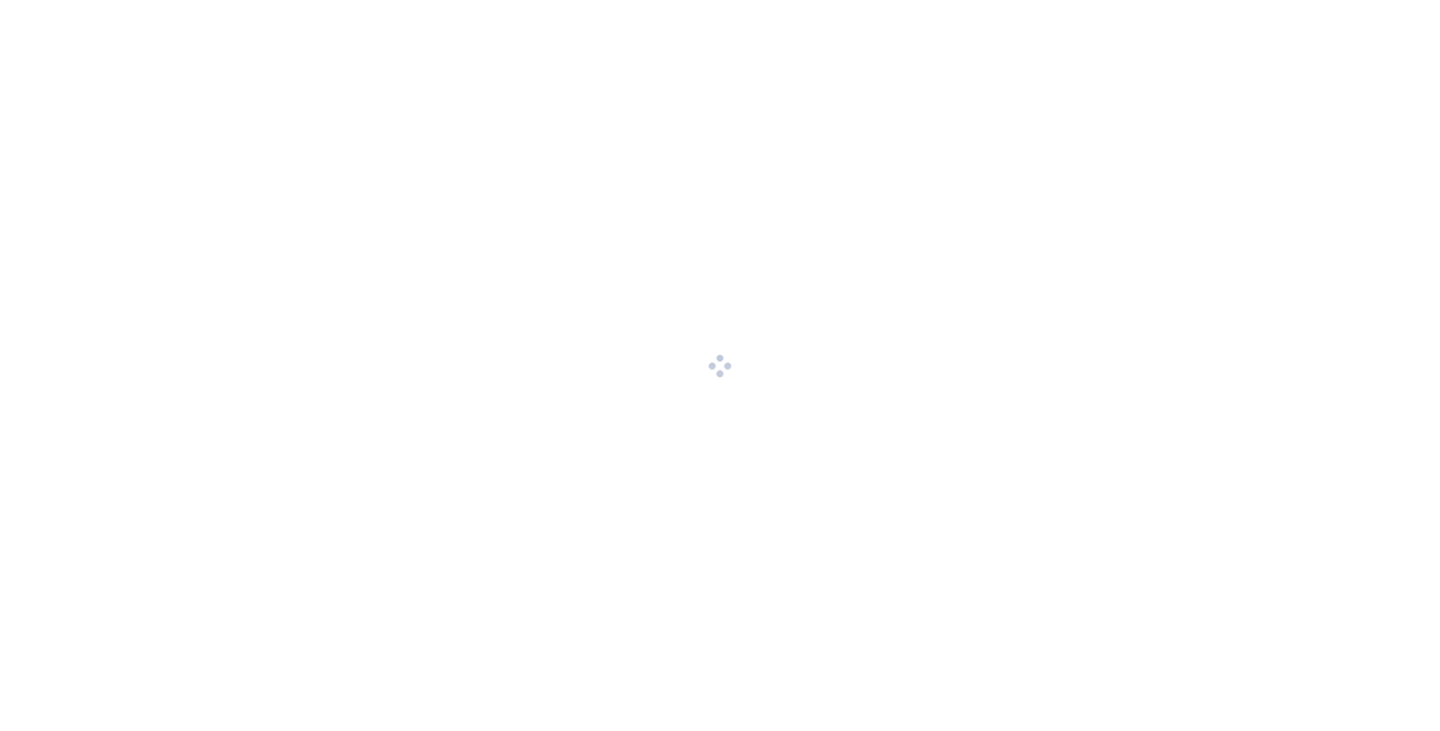 scroll, scrollTop: 0, scrollLeft: 0, axis: both 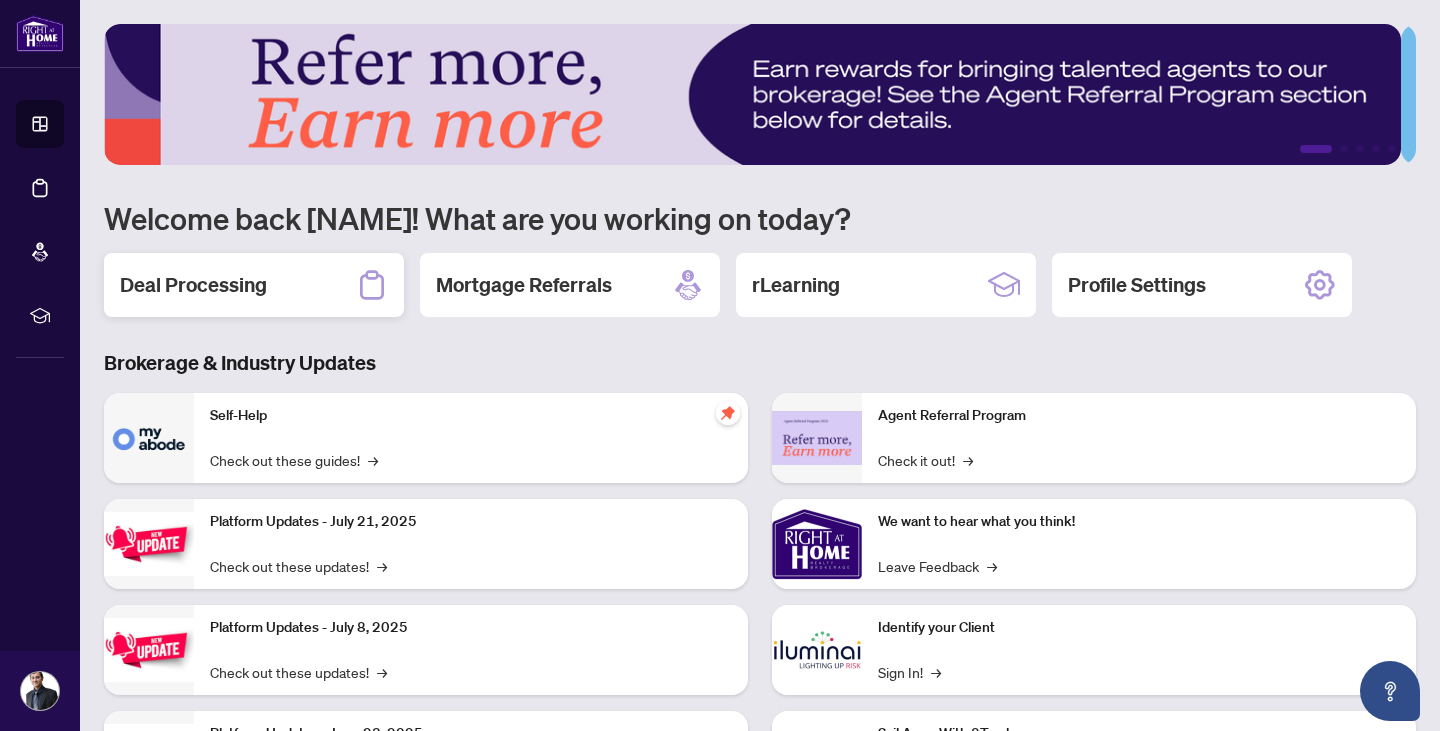 click on "Deal Processing" at bounding box center (193, 285) 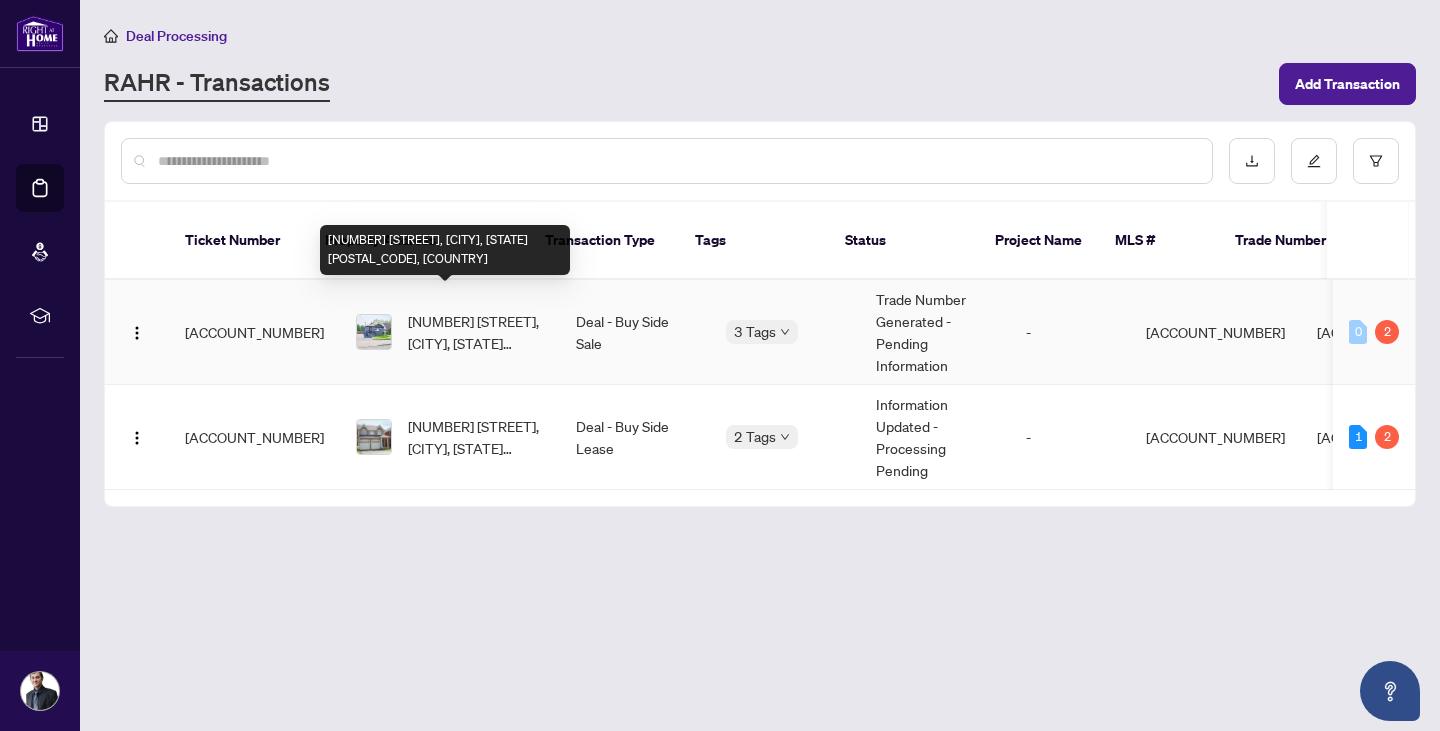 click on "[NUMBER] [STREET], [CITY], [STATE] [POSTAL_CODE], [COUNTRY]" at bounding box center (476, 332) 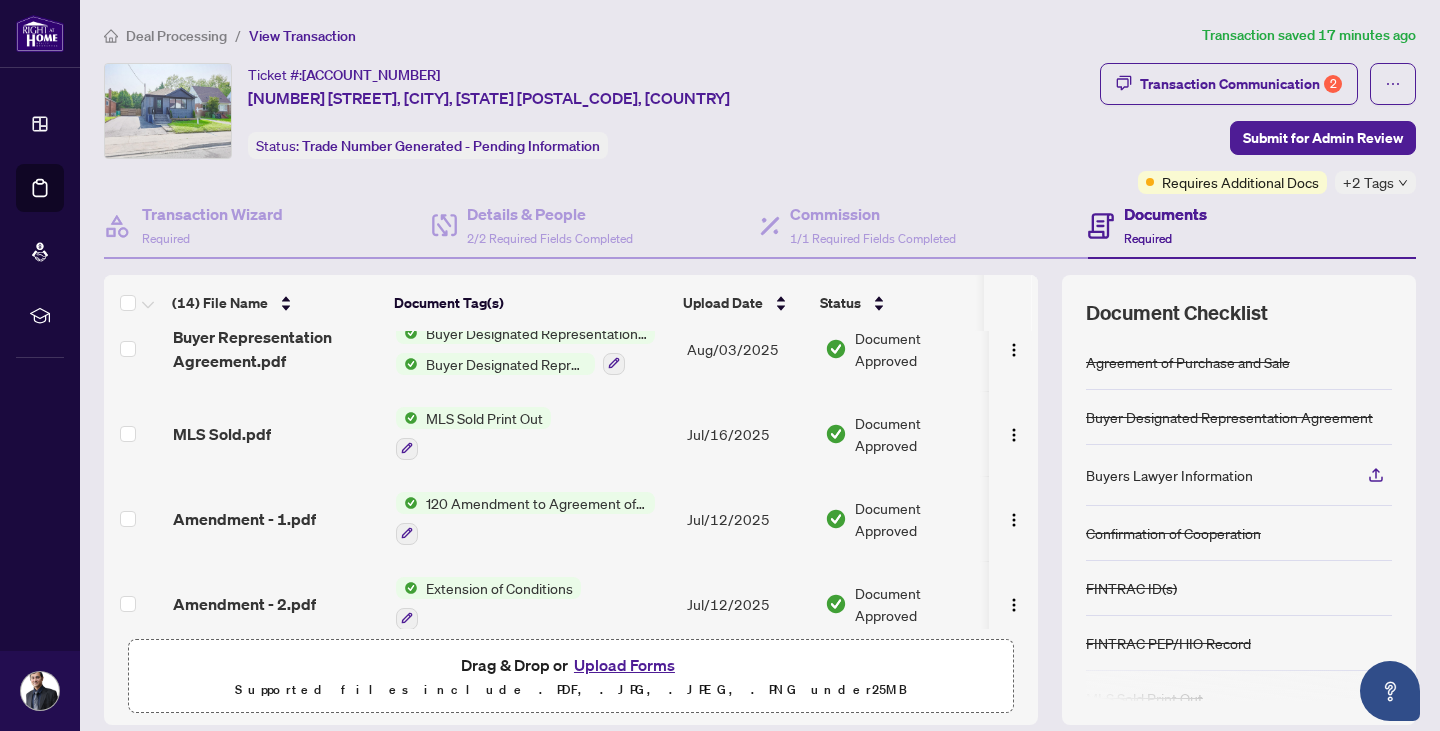 scroll, scrollTop: 0, scrollLeft: 0, axis: both 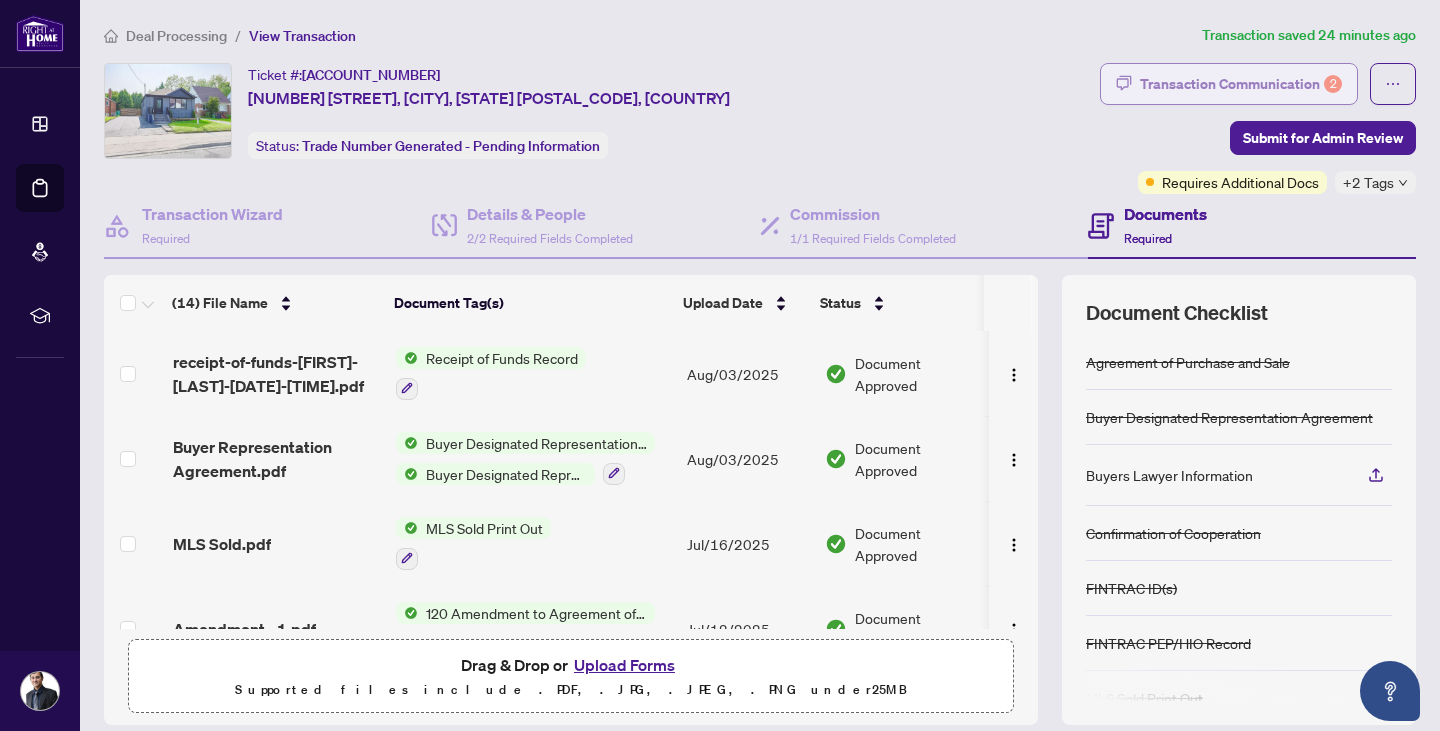 click on "Transaction Communication 2" at bounding box center [1241, 84] 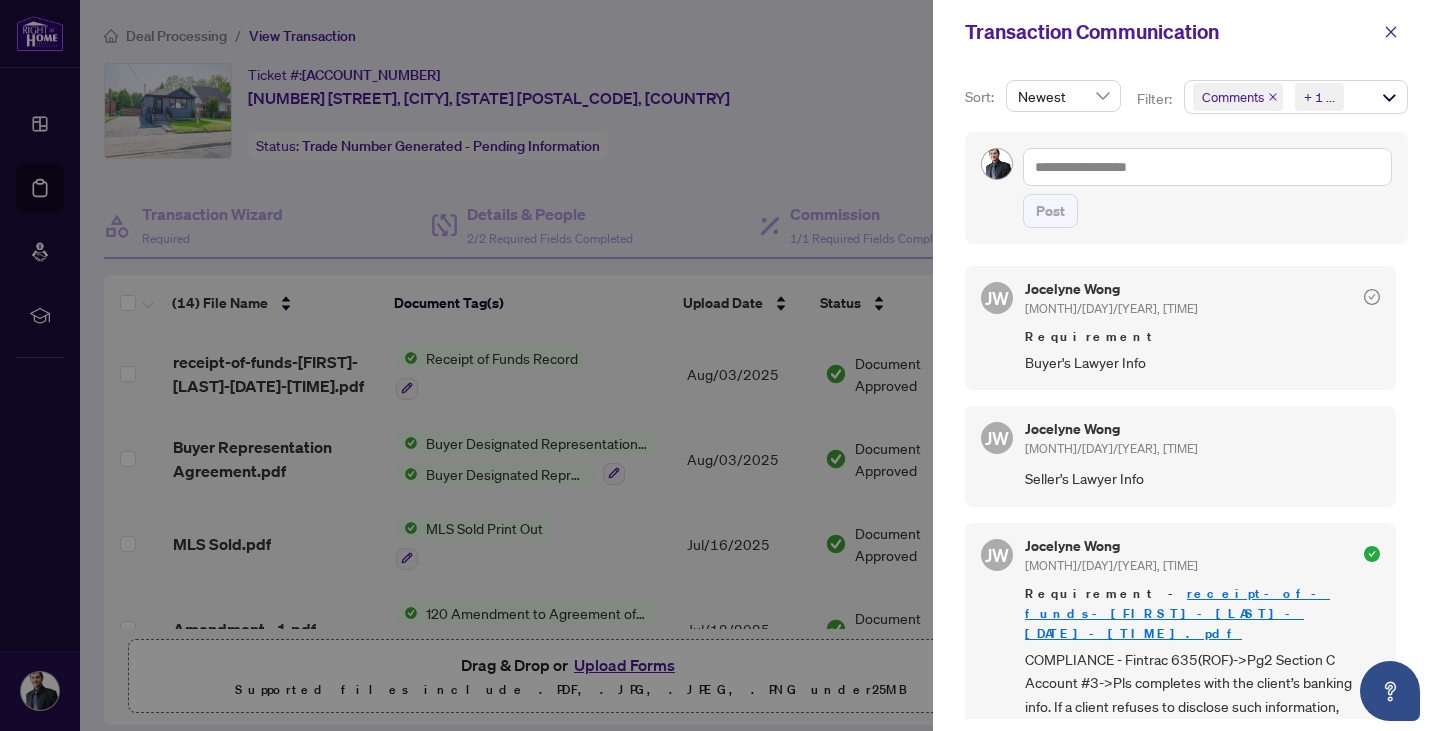 scroll, scrollTop: 692, scrollLeft: 0, axis: vertical 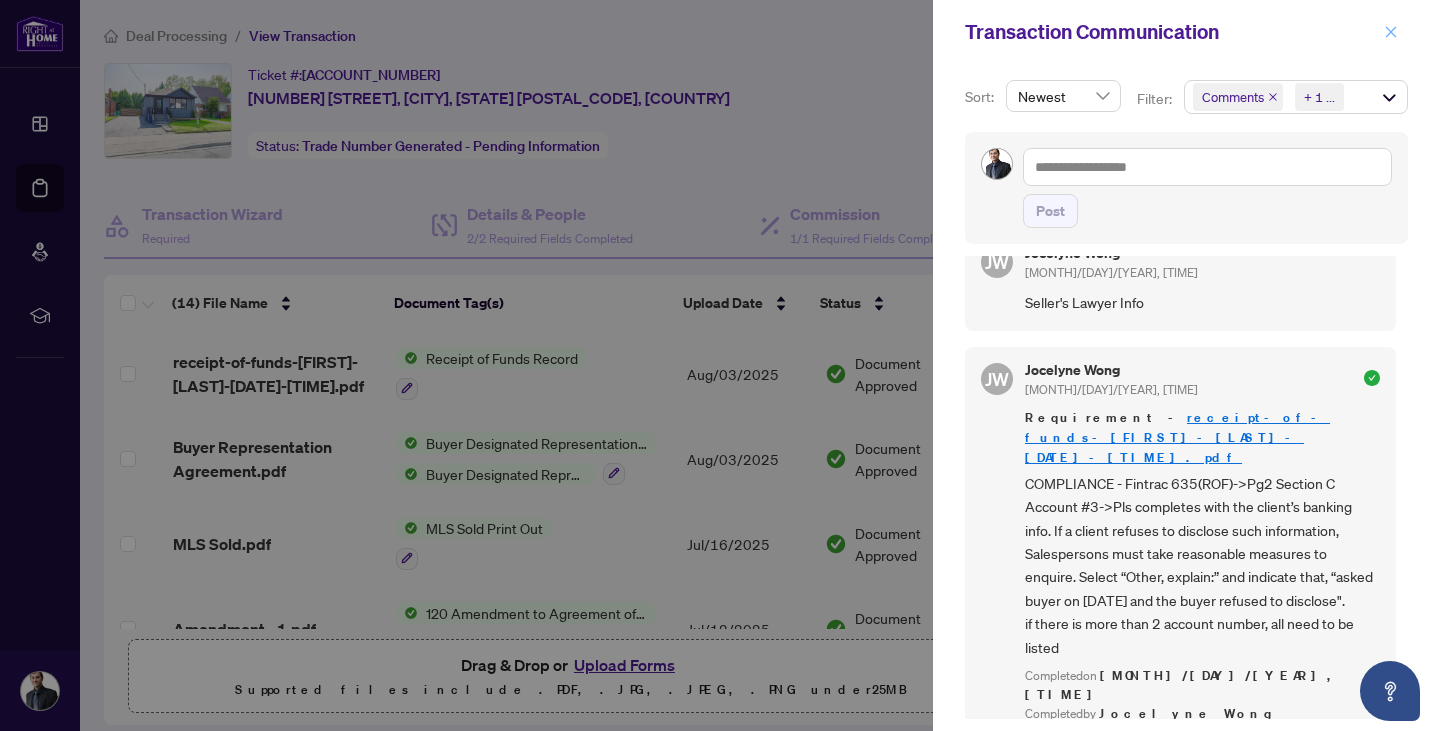 click 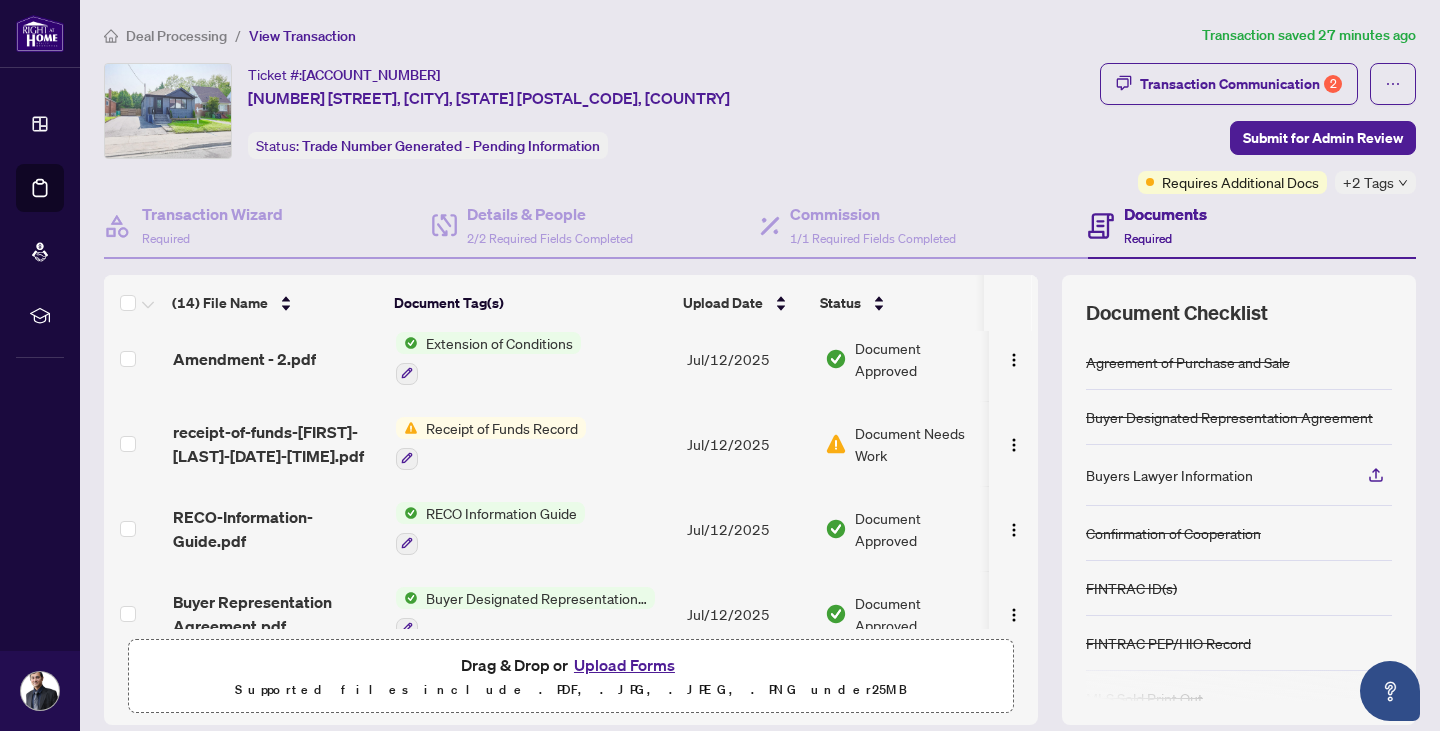 scroll, scrollTop: 400, scrollLeft: 0, axis: vertical 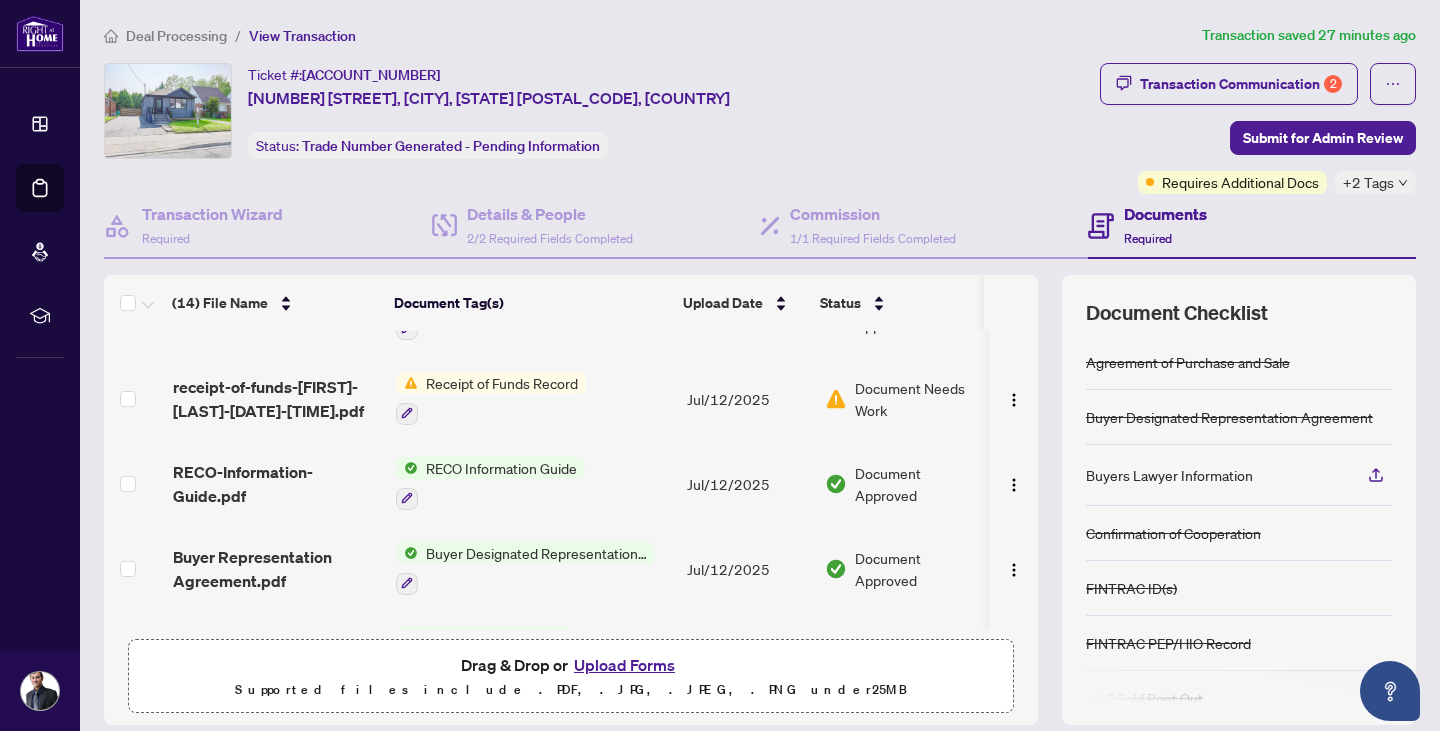 click on "Document Needs Work" at bounding box center [918, 399] 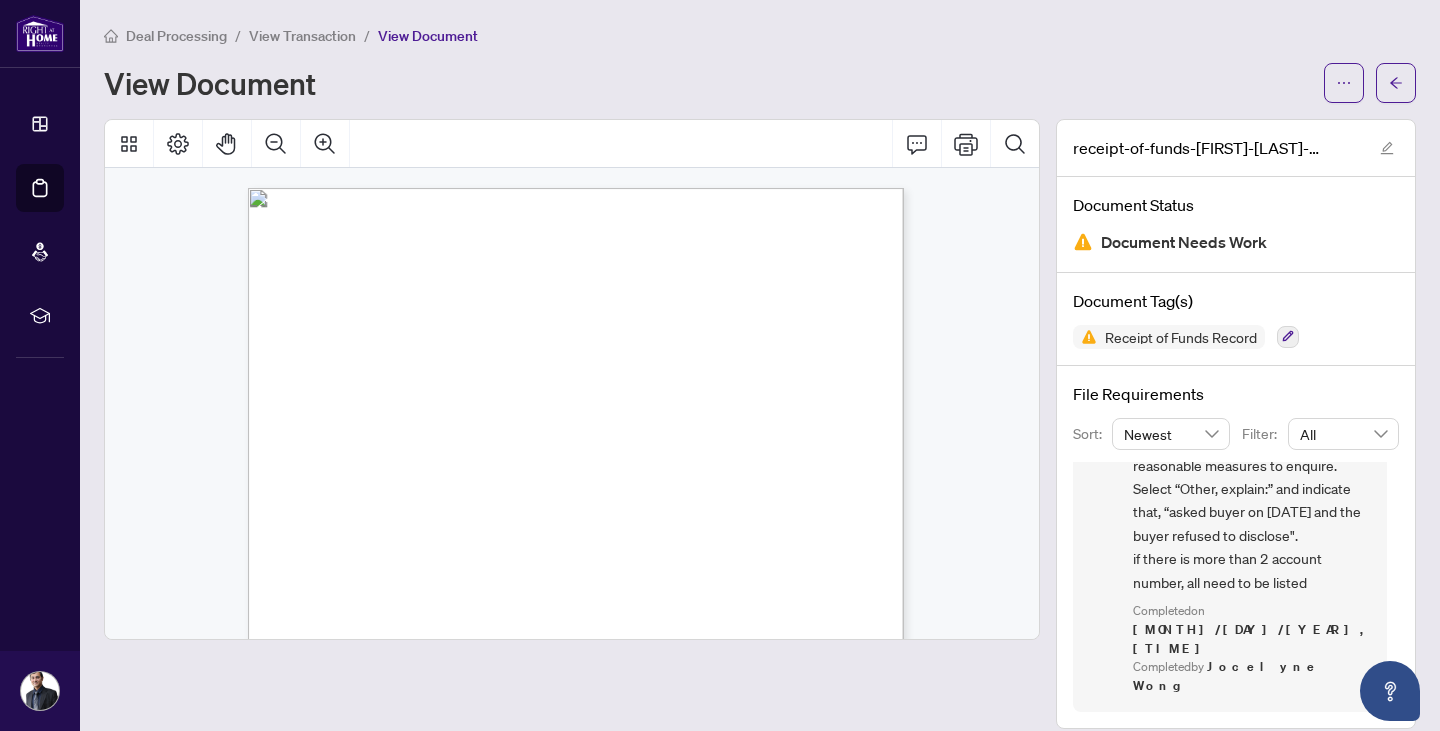 scroll, scrollTop: 0, scrollLeft: 0, axis: both 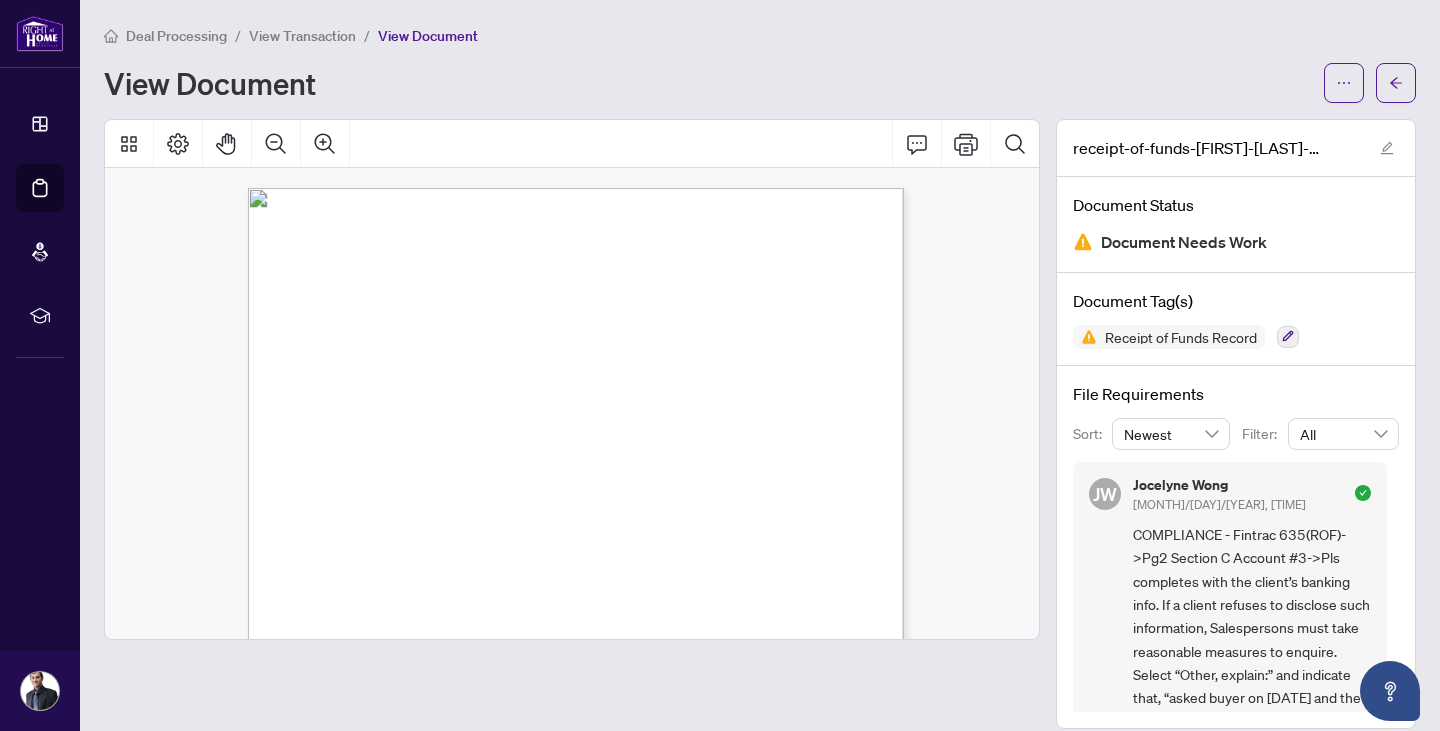 click on "View Transaction" at bounding box center [302, 36] 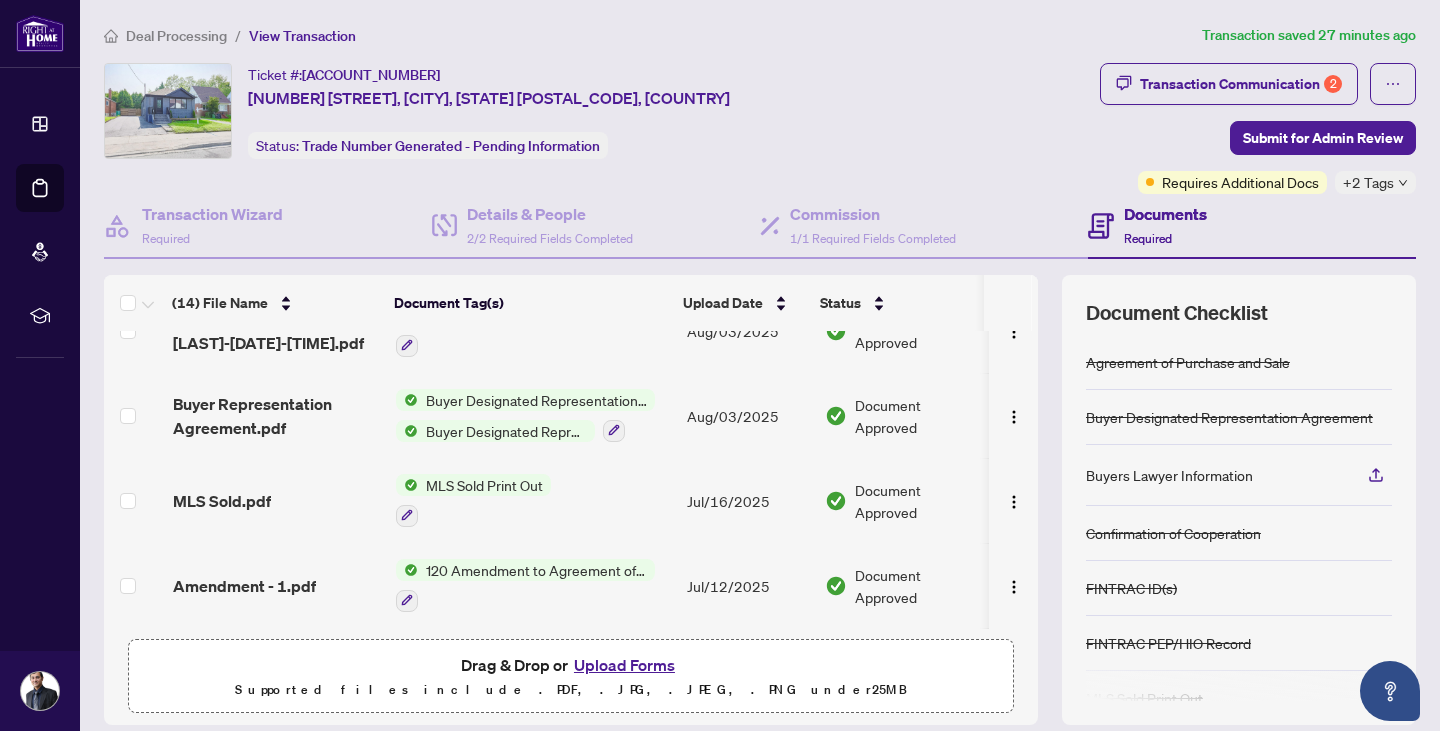 scroll, scrollTop: 0, scrollLeft: 0, axis: both 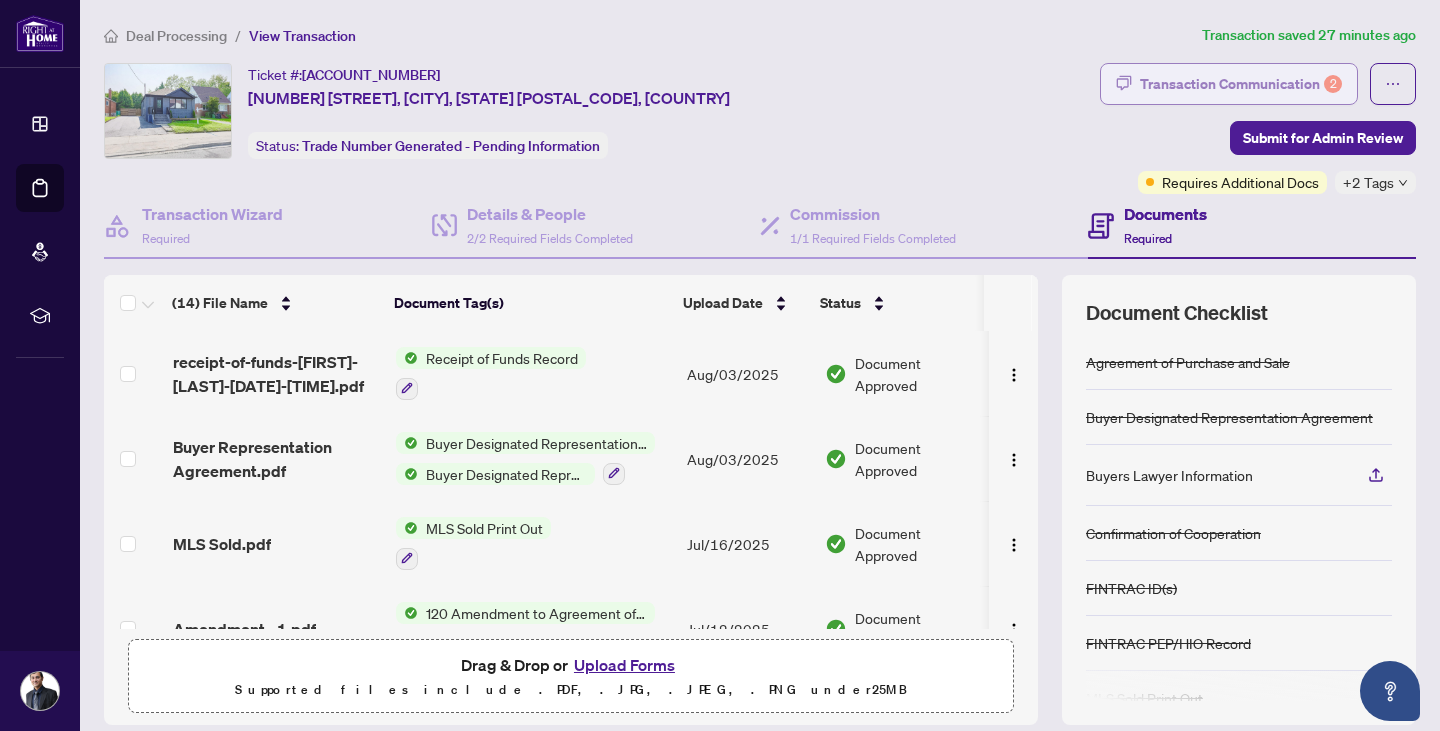 click on "Transaction Communication 2" at bounding box center [1241, 84] 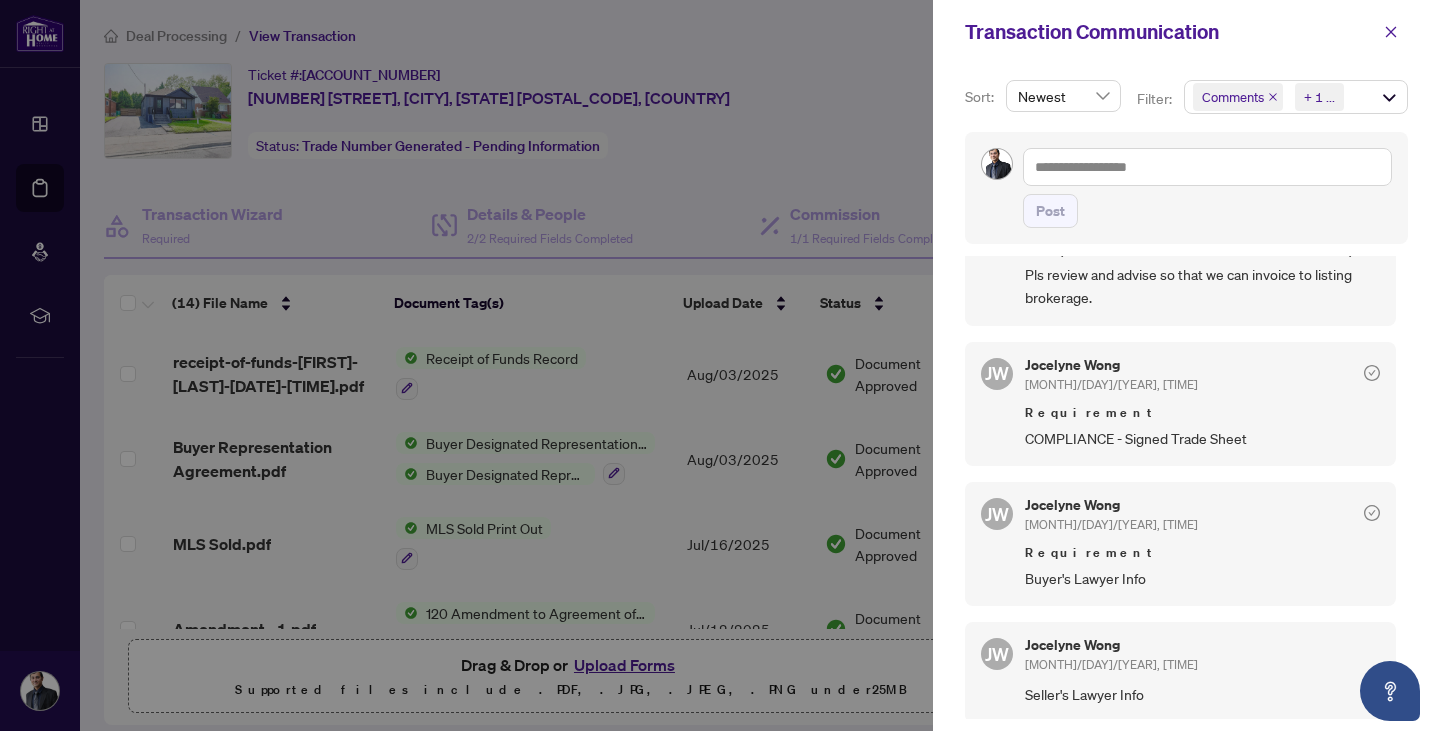 scroll, scrollTop: 400, scrollLeft: 0, axis: vertical 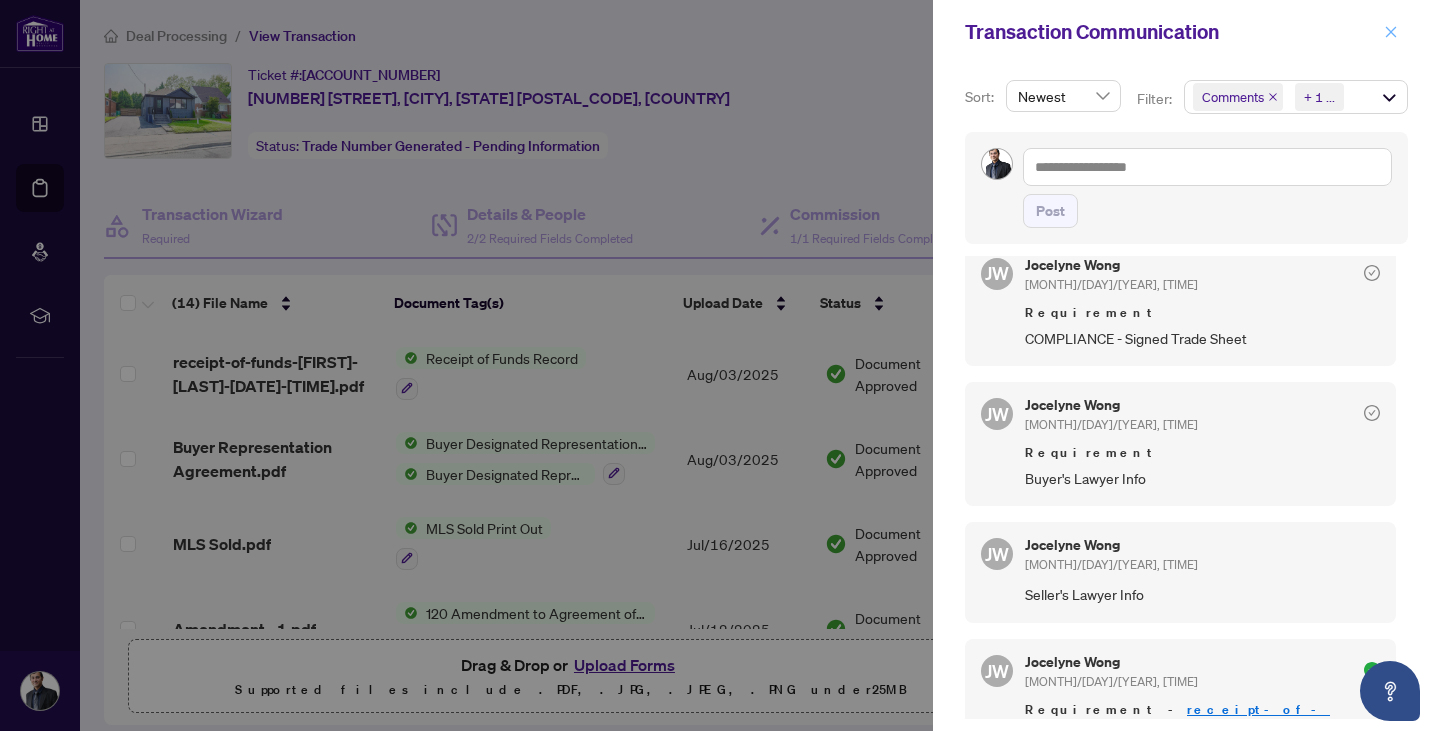 click 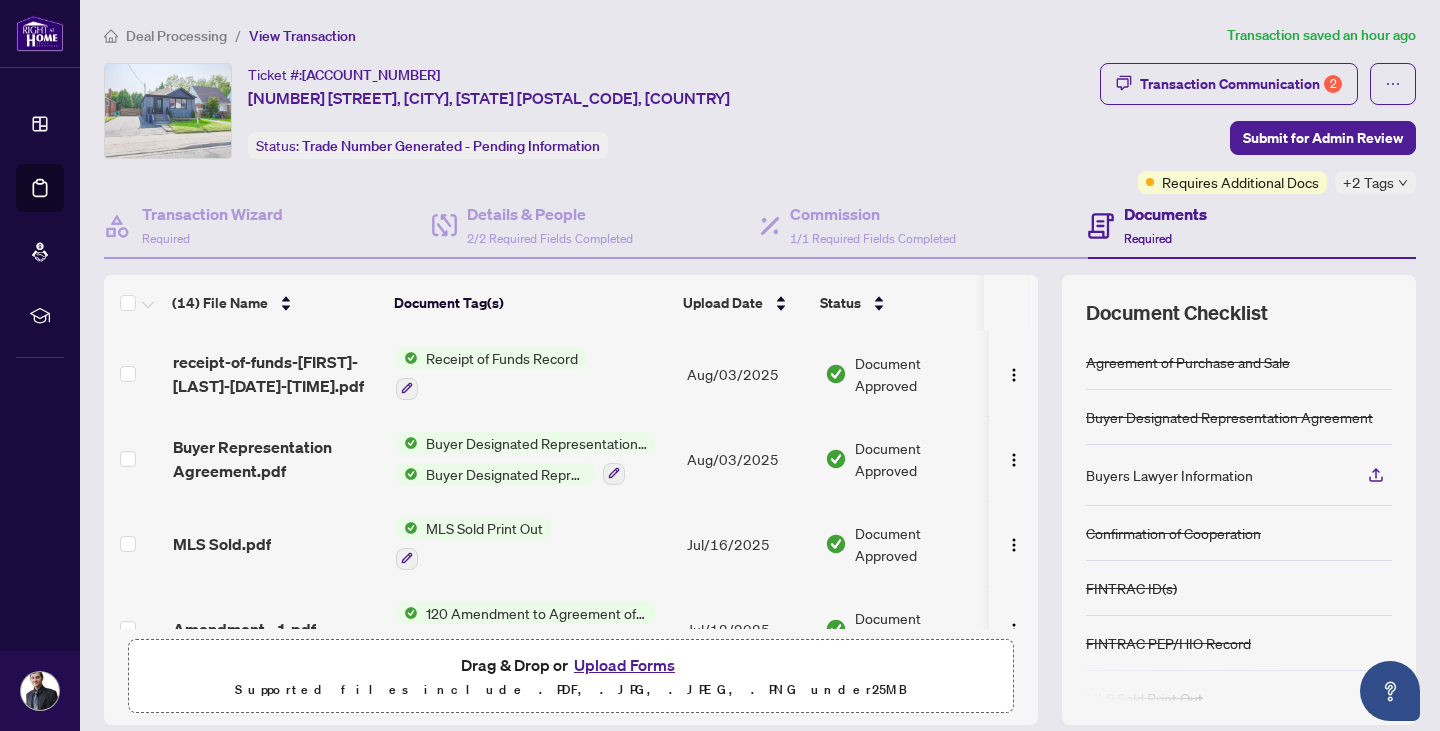 type 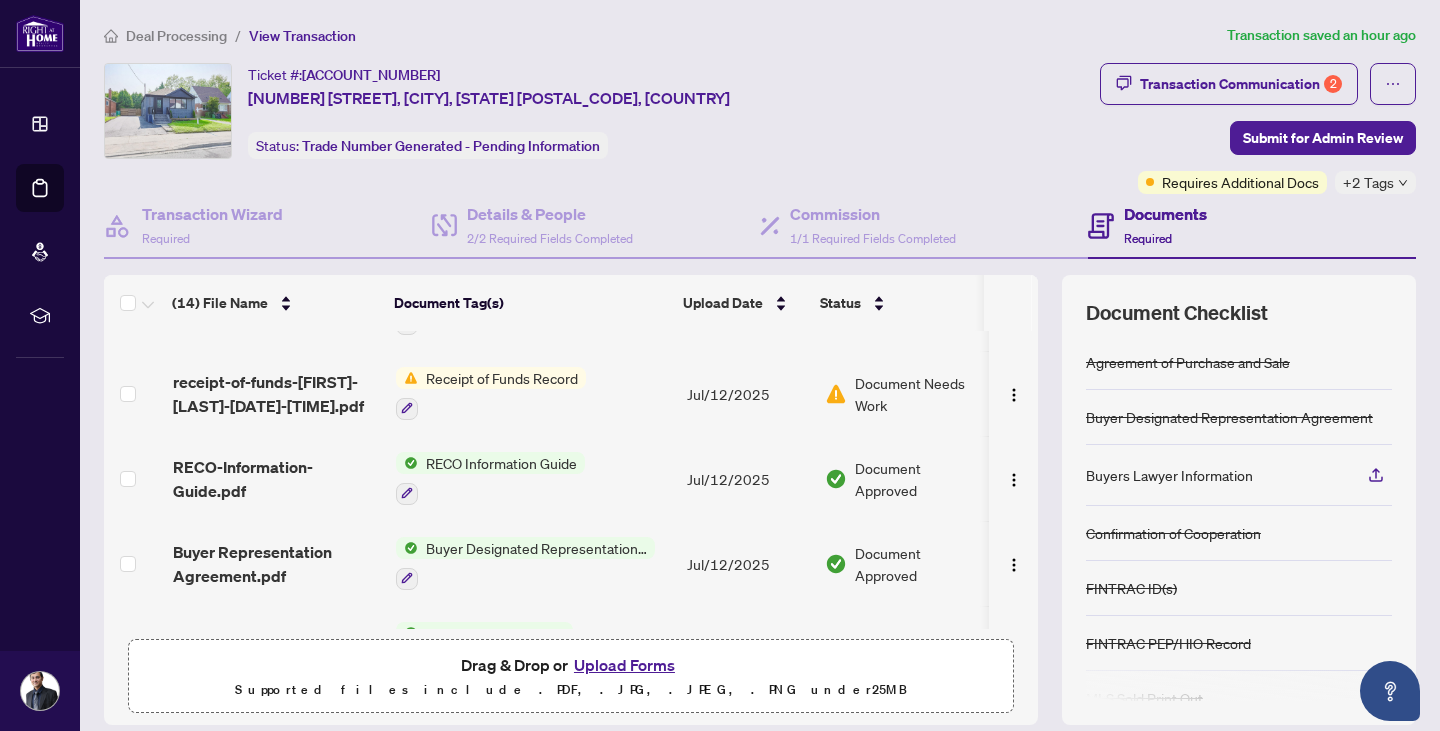 scroll, scrollTop: 385, scrollLeft: 0, axis: vertical 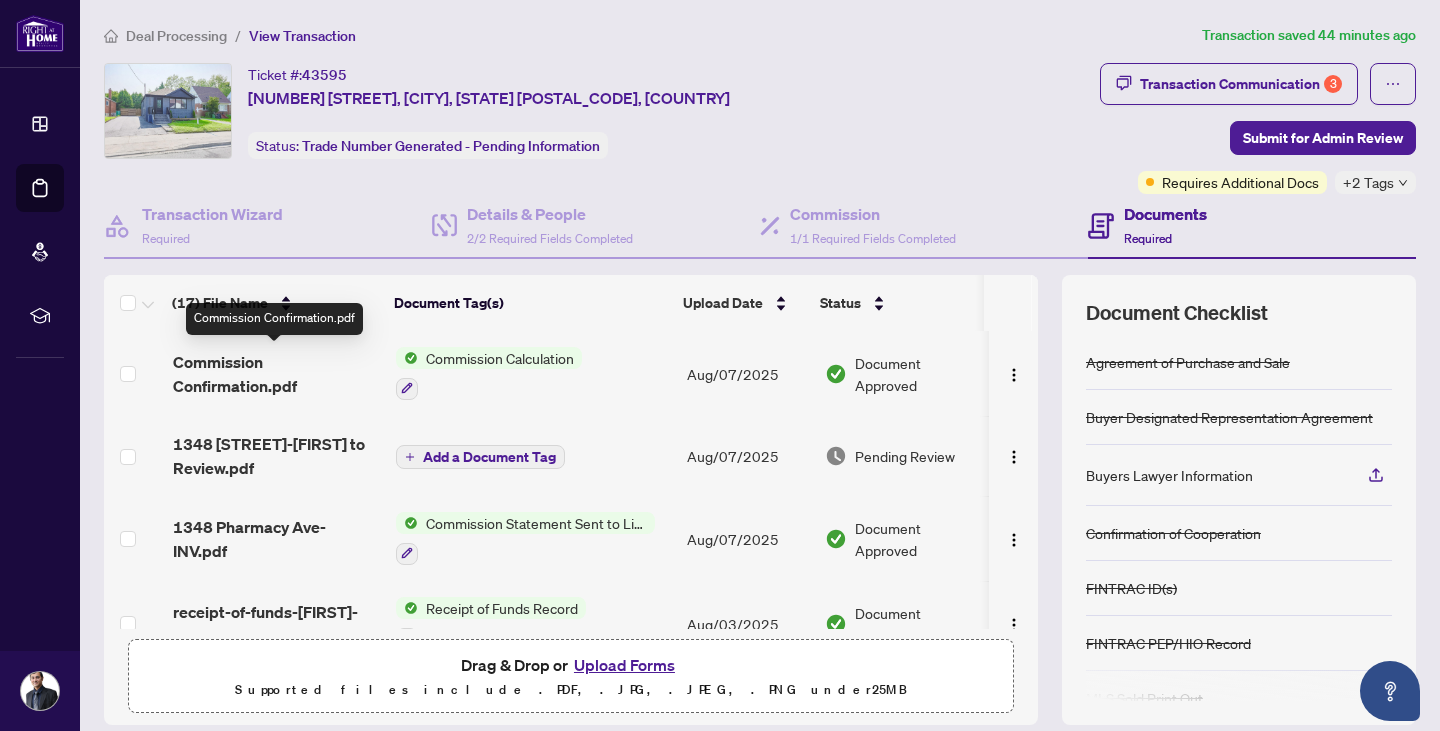 click on "Commission Confirmation.pdf" at bounding box center (276, 374) 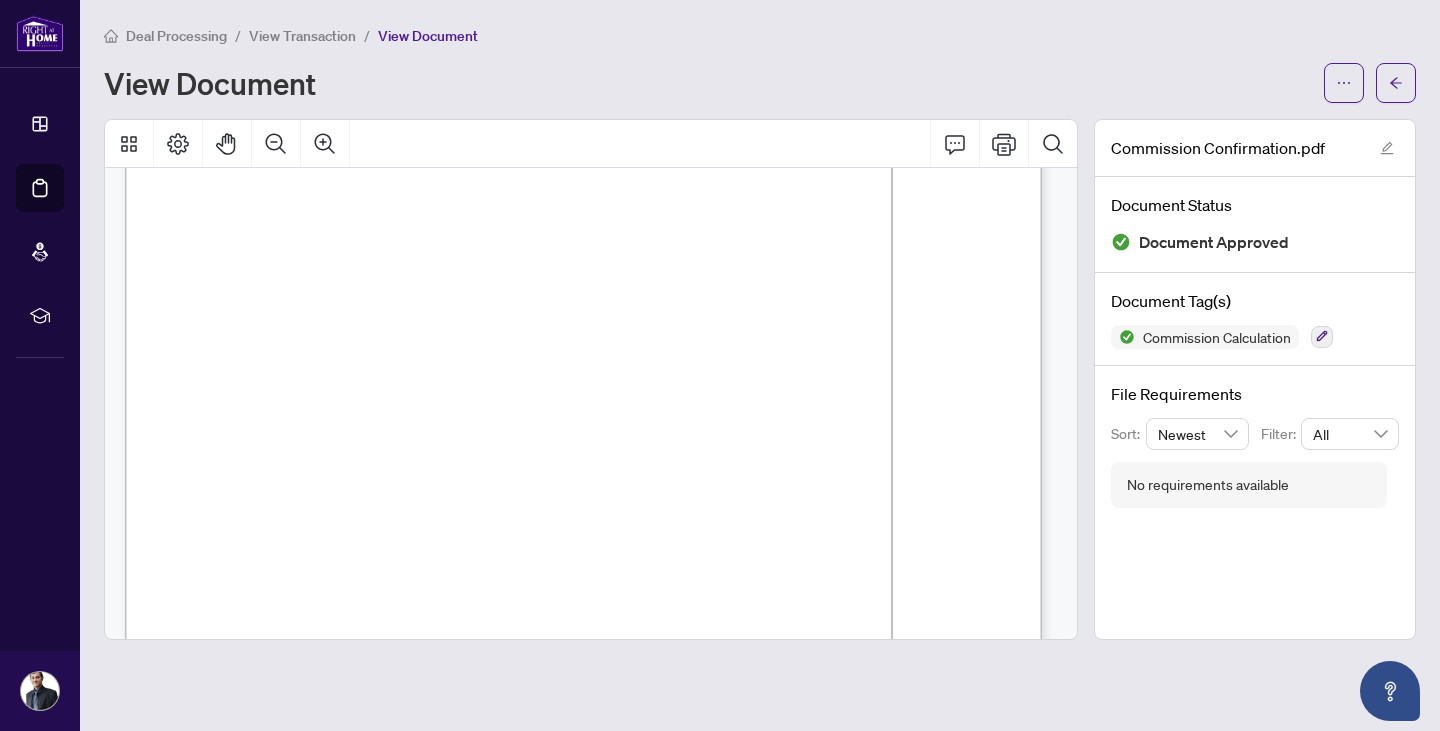scroll, scrollTop: 0, scrollLeft: 0, axis: both 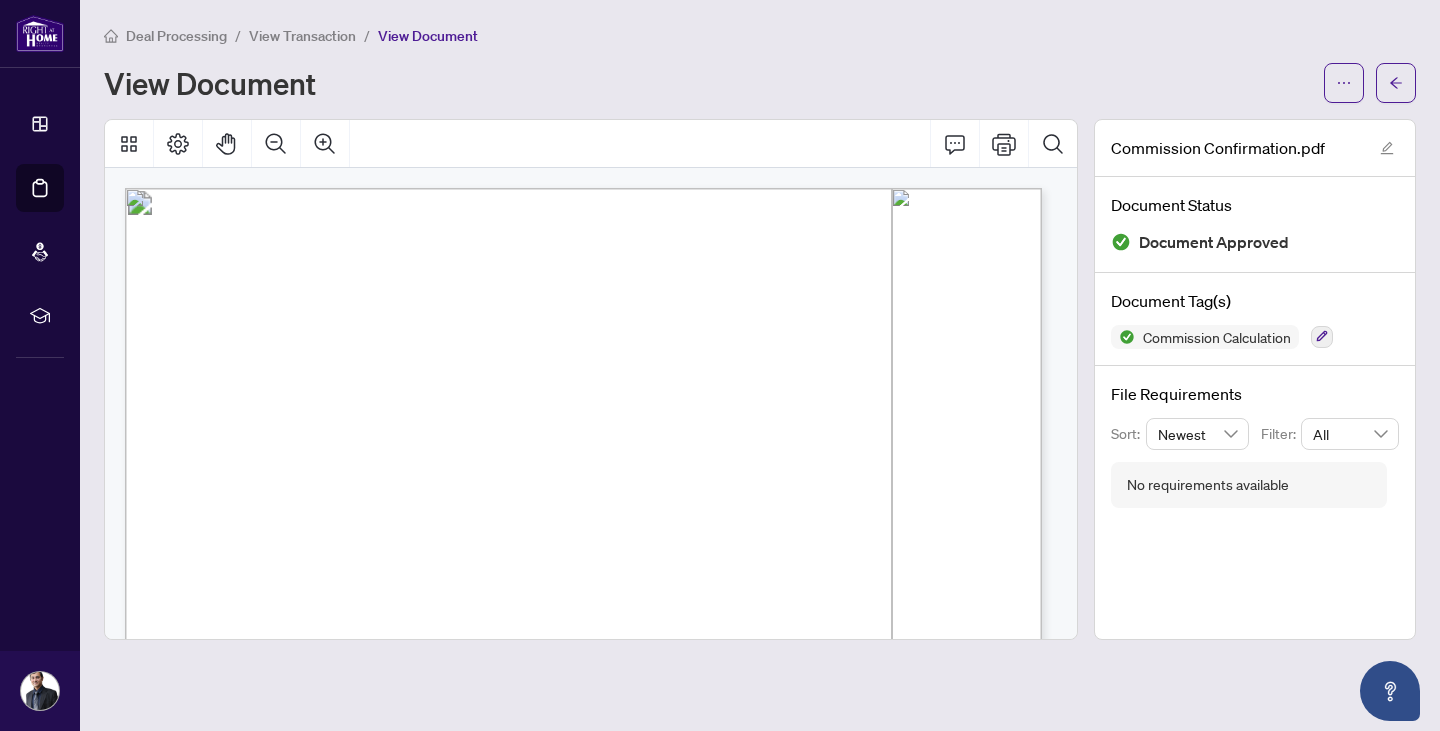 click on "View Transaction" at bounding box center (302, 36) 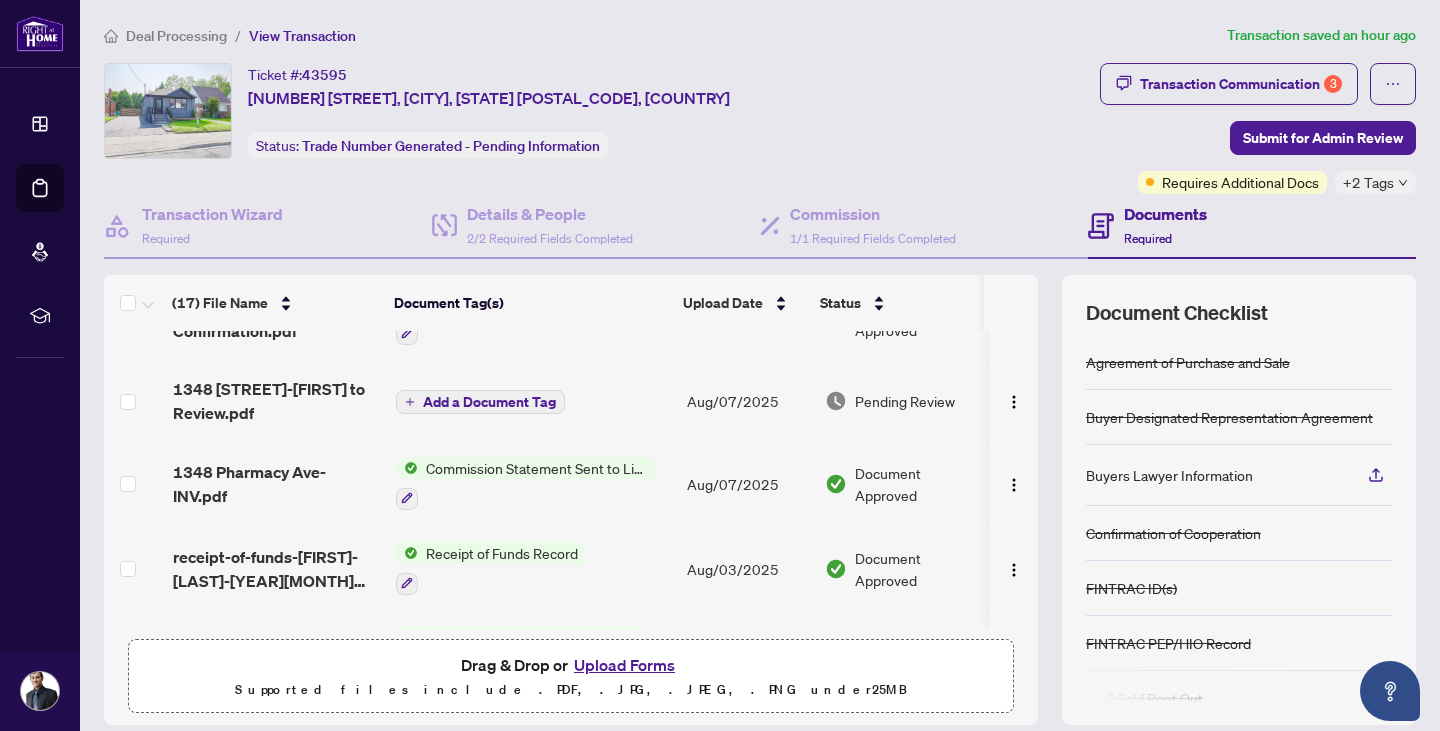scroll, scrollTop: 100, scrollLeft: 0, axis: vertical 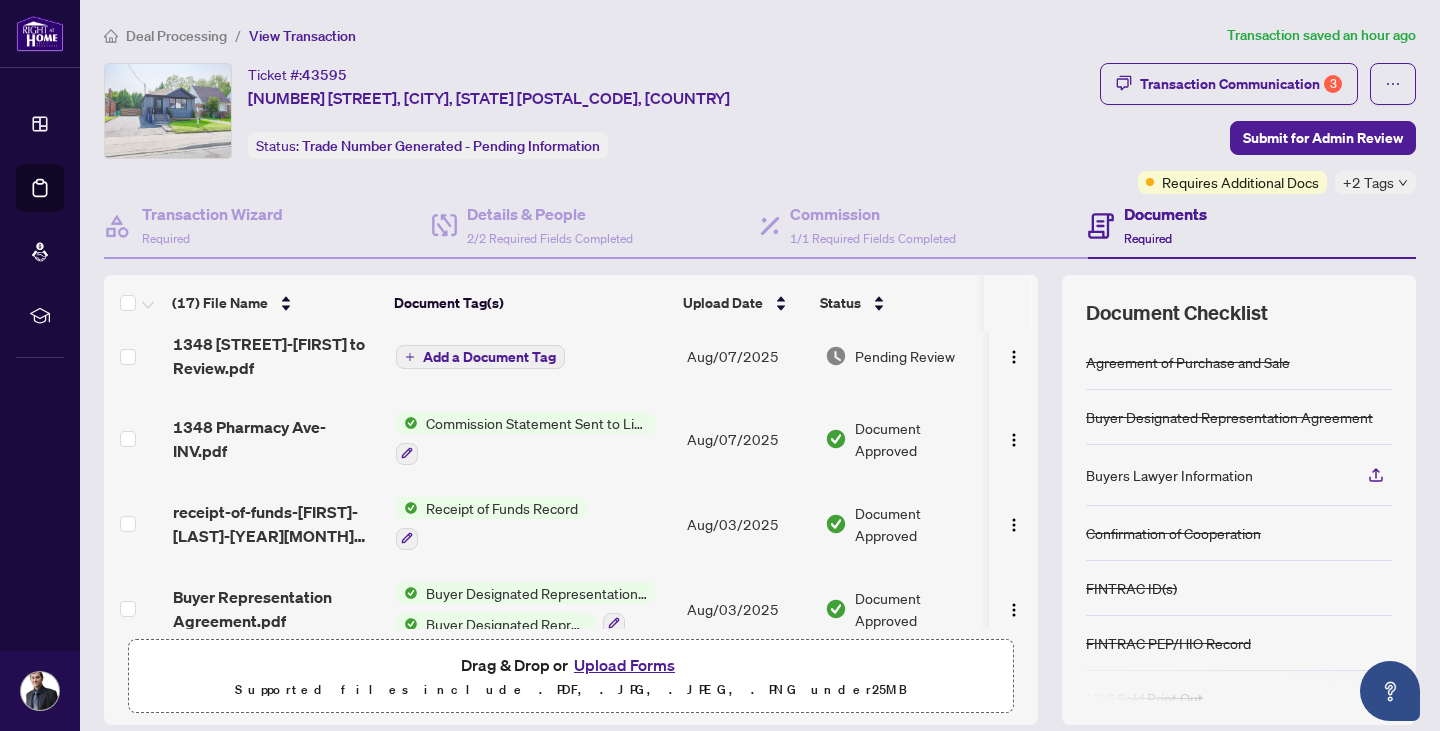 click on "Commission Statement Sent to Listing Brokerage" at bounding box center (536, 423) 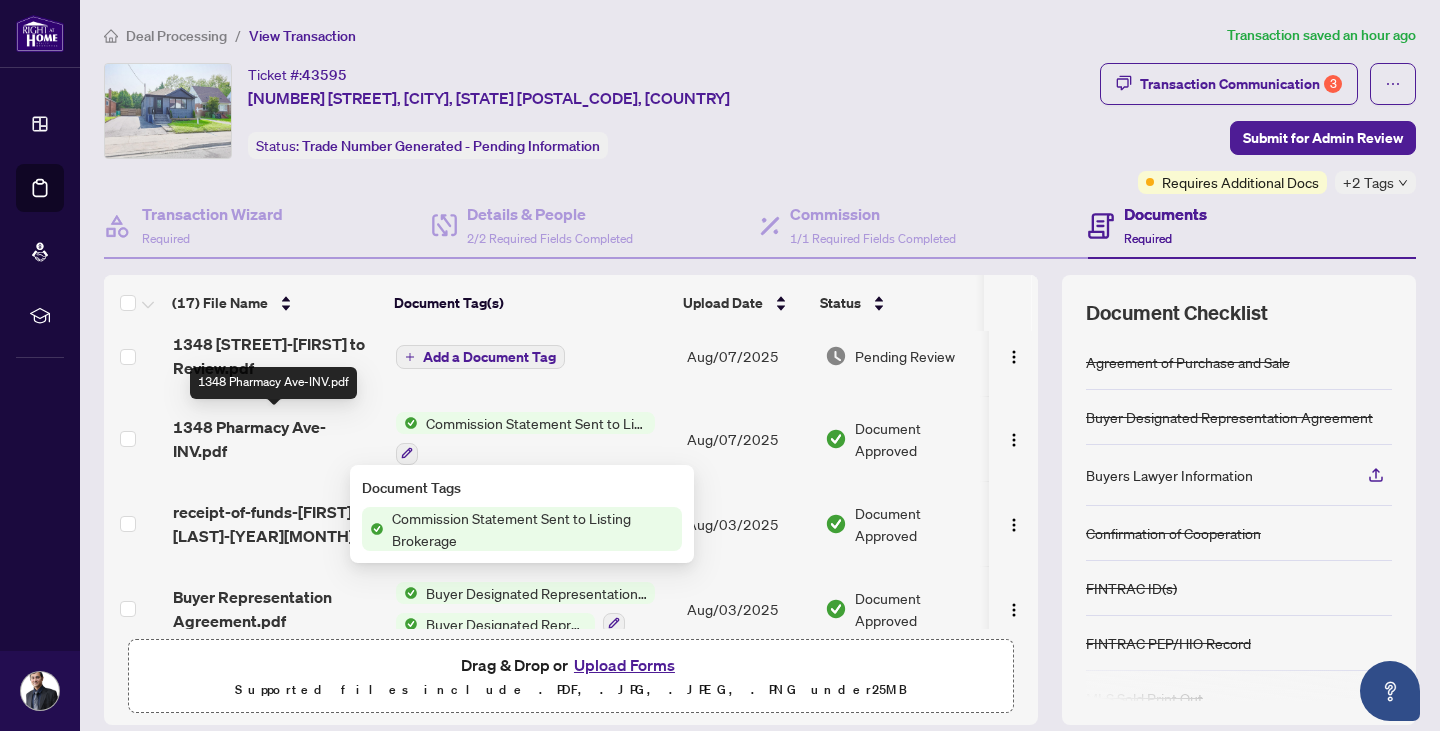 click on "1348 Pharmacy Ave-INV.pdf" at bounding box center [276, 439] 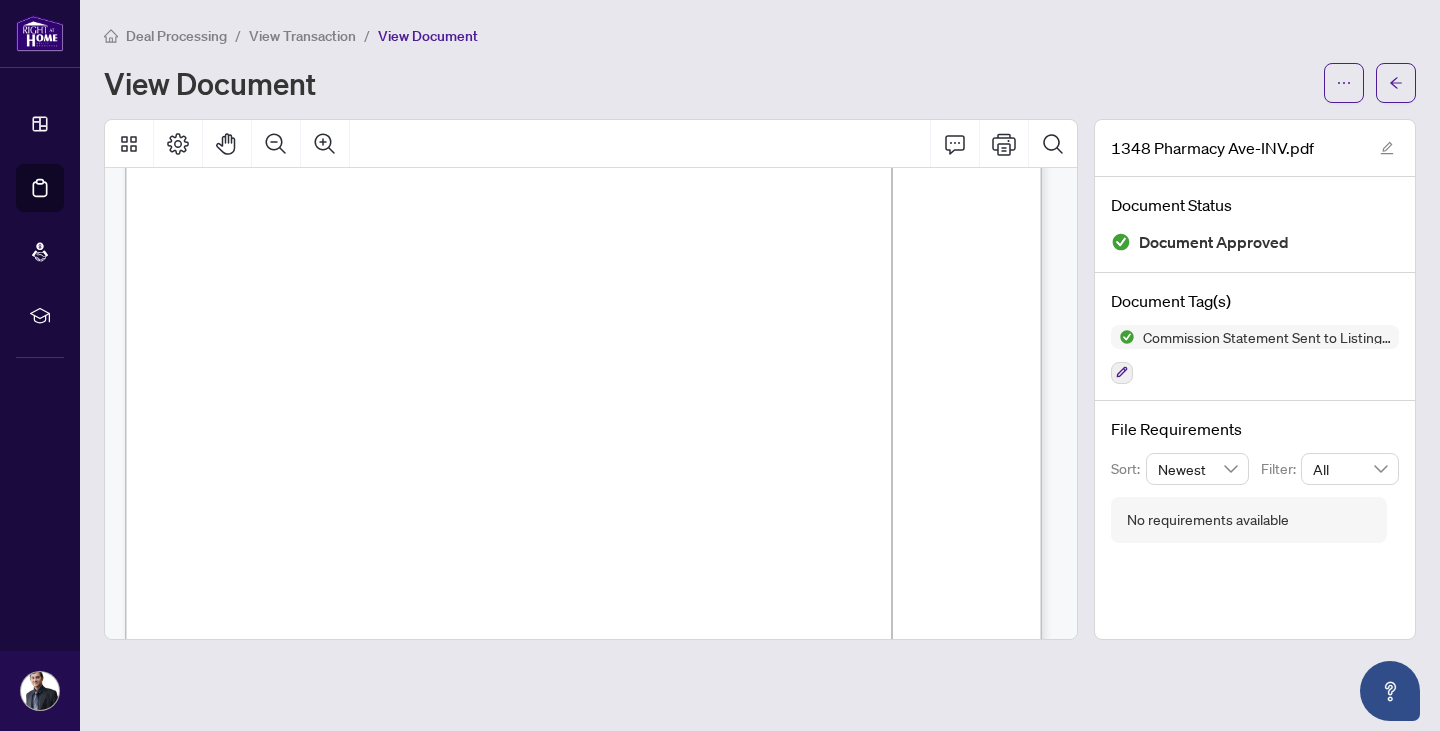 scroll, scrollTop: 0, scrollLeft: 0, axis: both 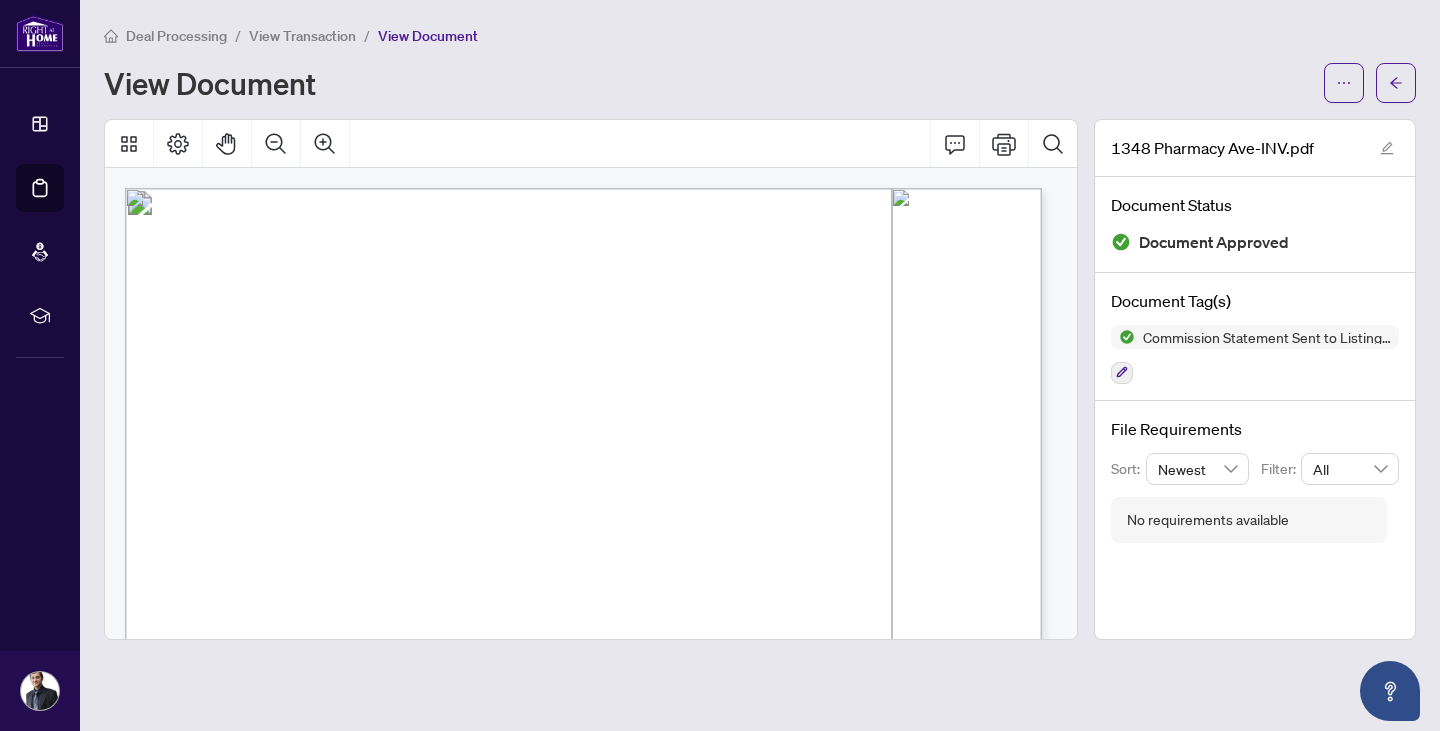 click on "View Transaction" at bounding box center (302, 36) 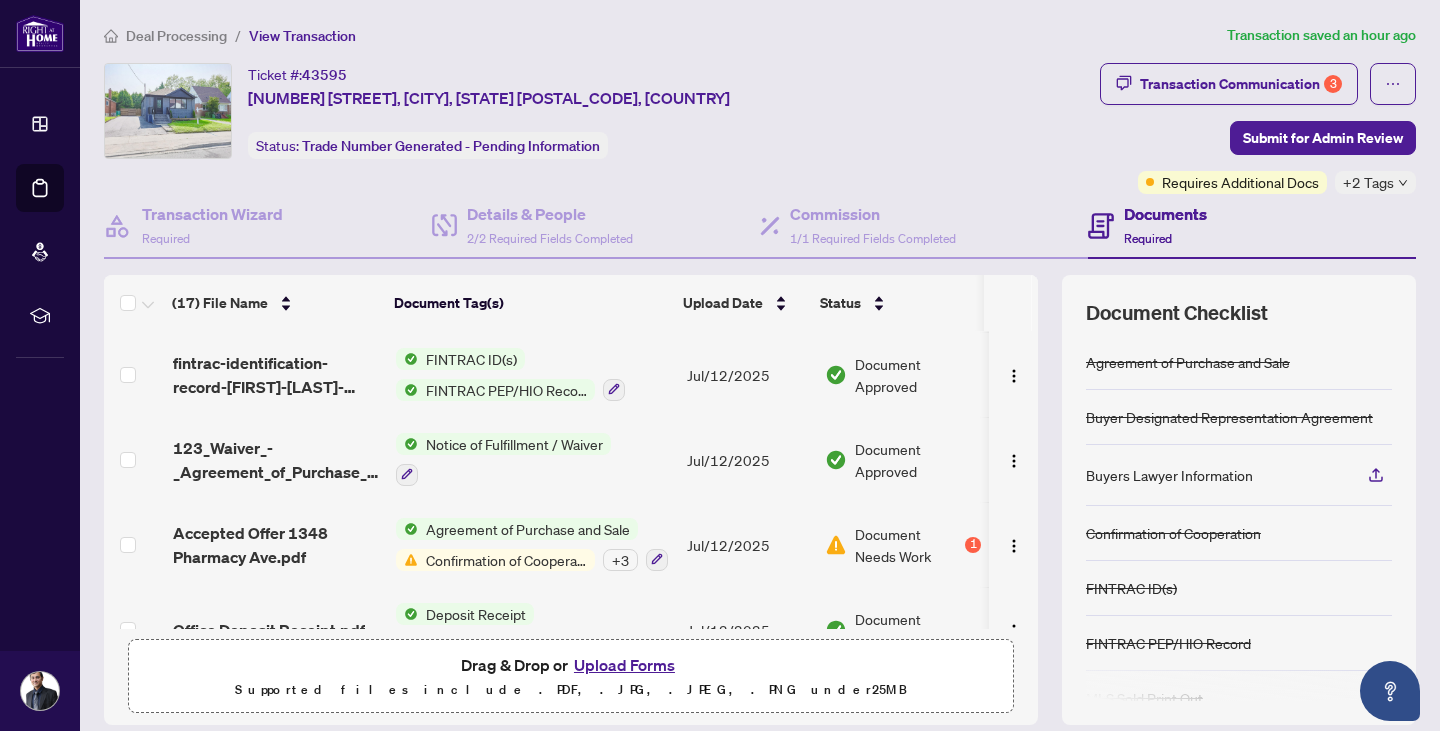 scroll, scrollTop: 1133, scrollLeft: 0, axis: vertical 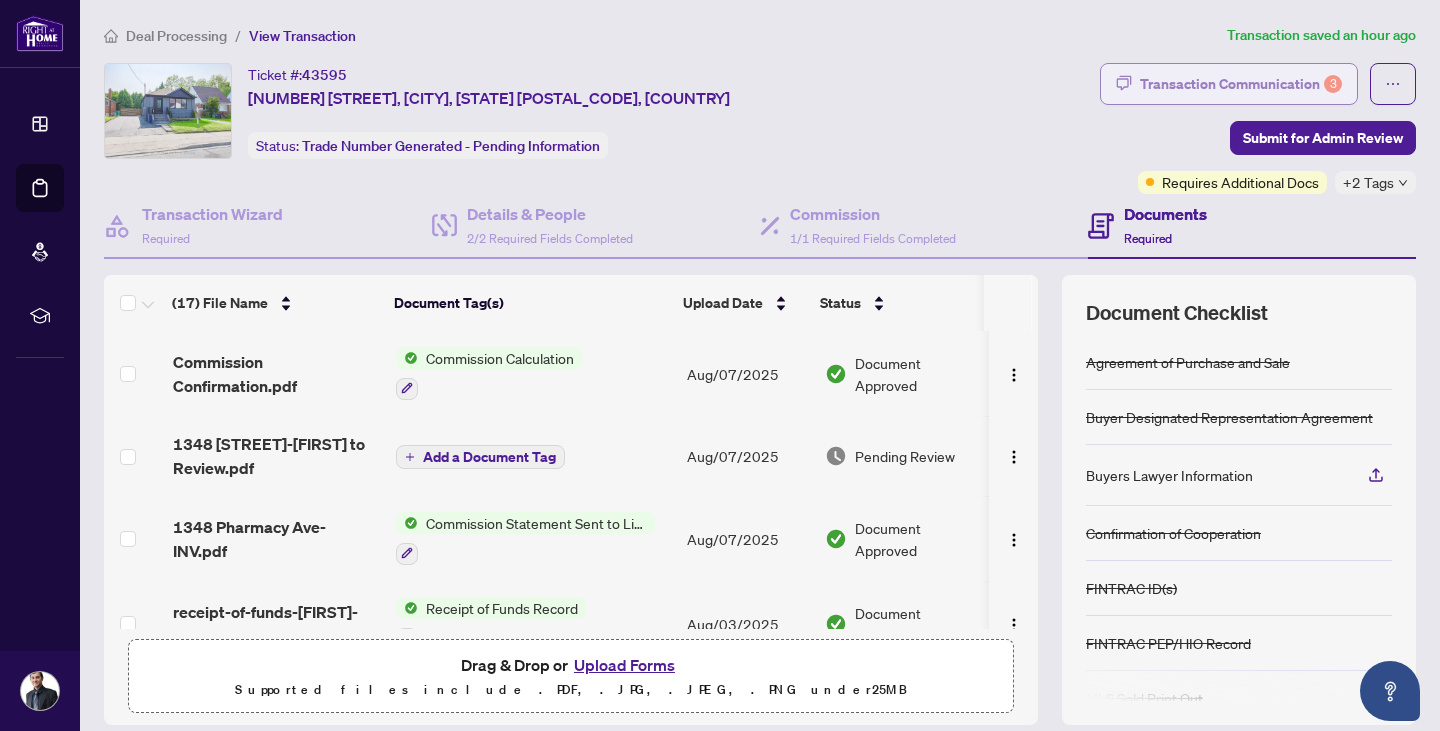 click on "Transaction Communication 3" at bounding box center (1241, 84) 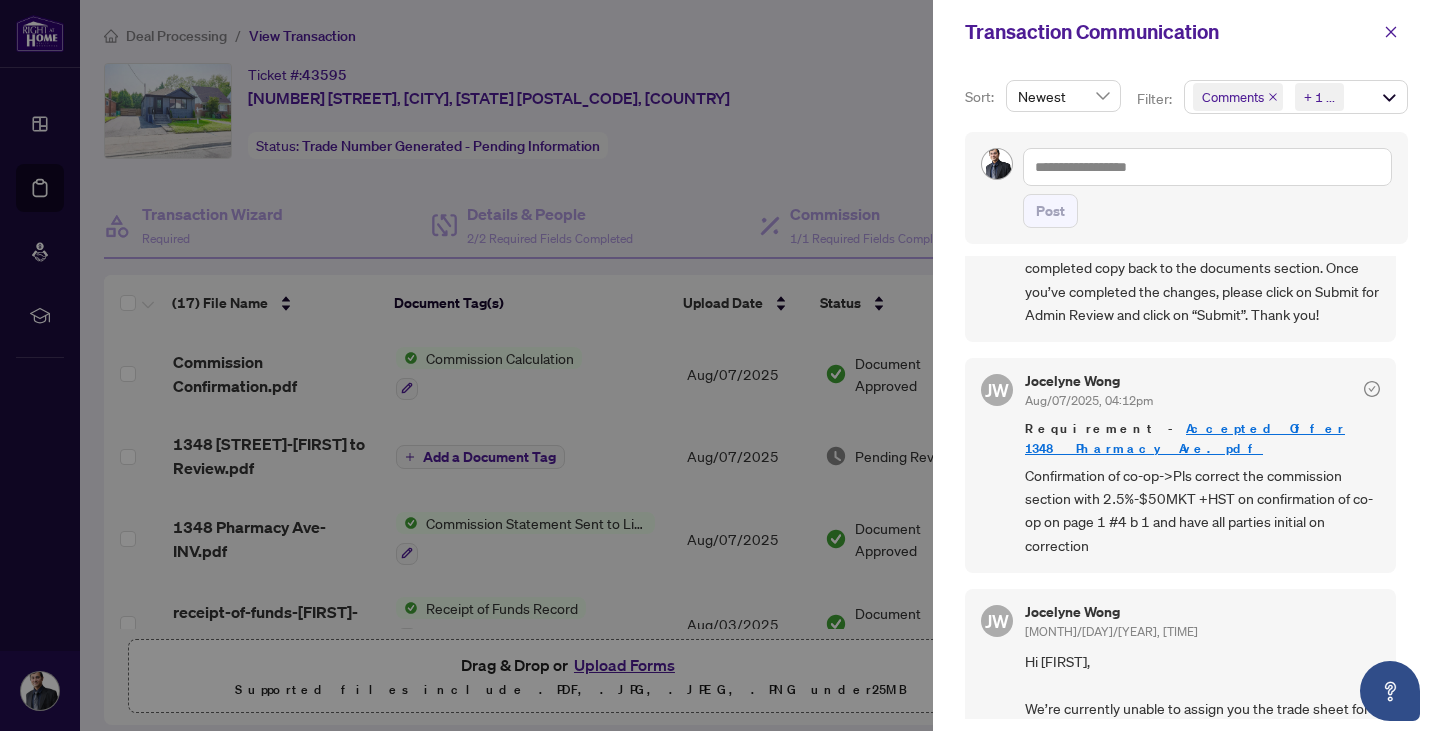 scroll, scrollTop: 0, scrollLeft: 0, axis: both 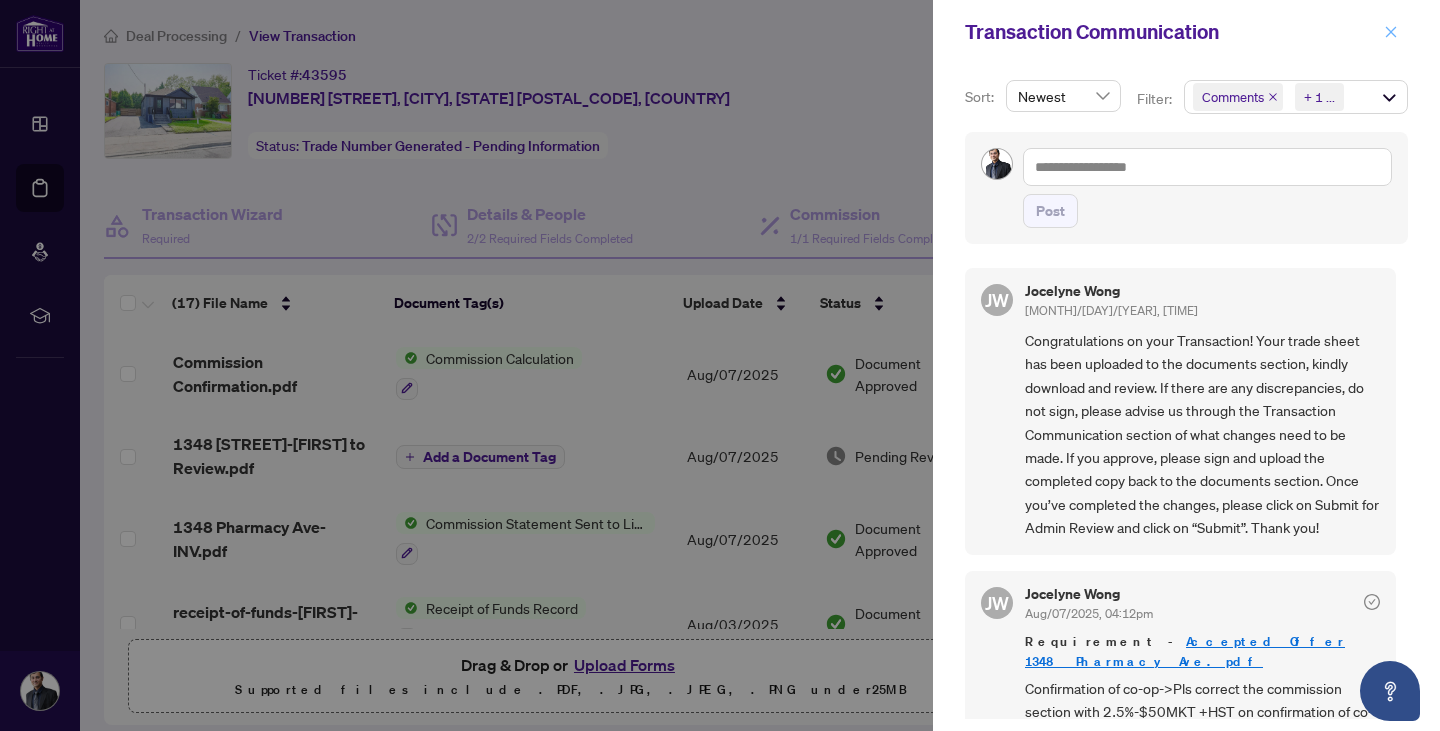 click 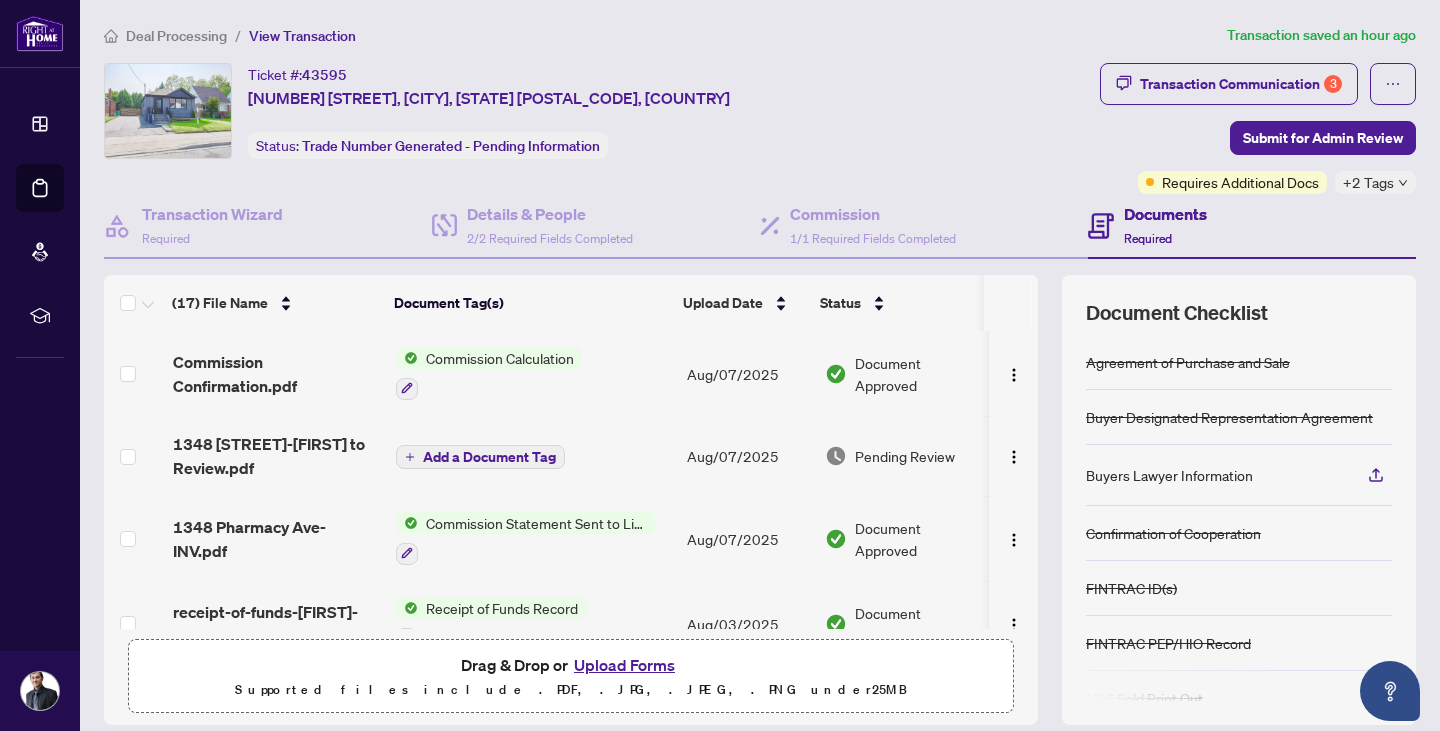 click on "Deal Processing" at bounding box center [176, 36] 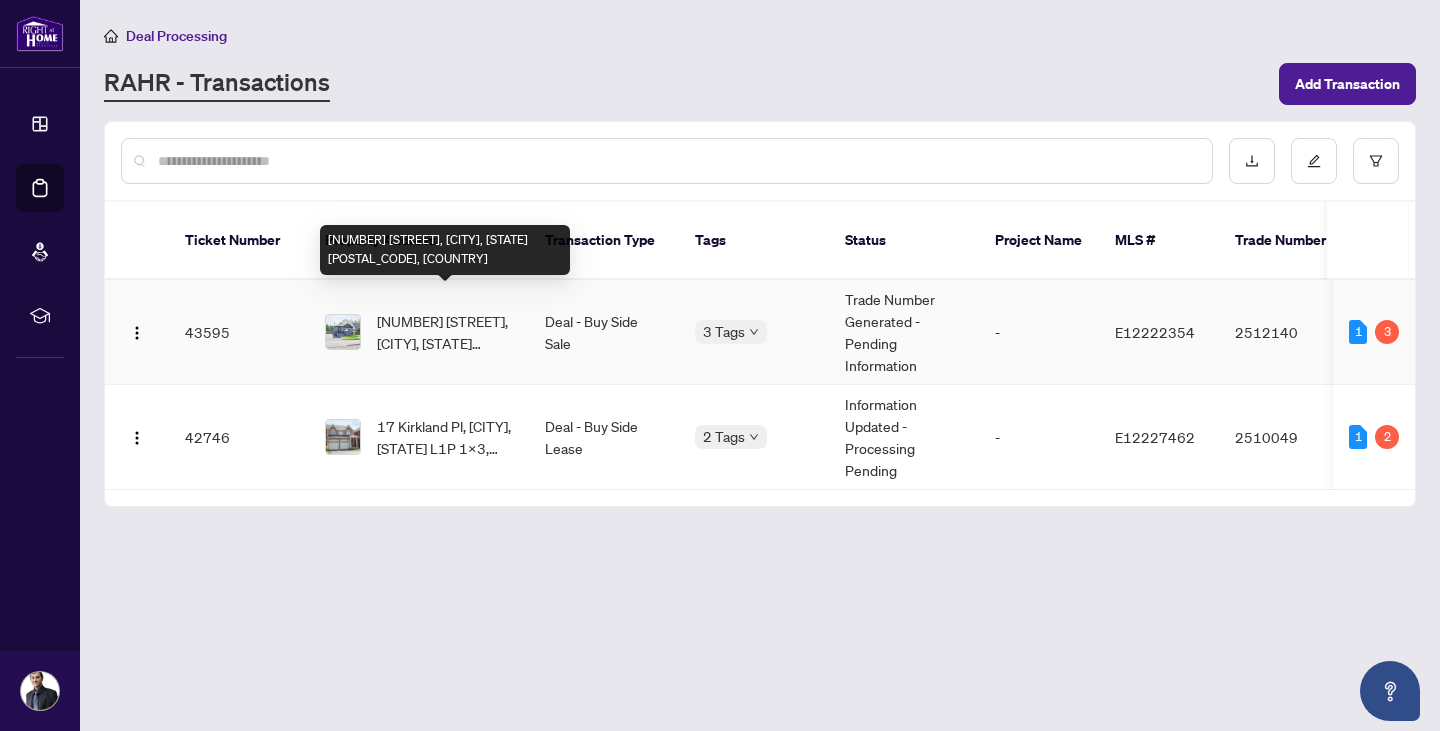 click on "[NUMBER] [STREET], [CITY], [STATE] [POSTAL_CODE], [COUNTRY]" at bounding box center [445, 332] 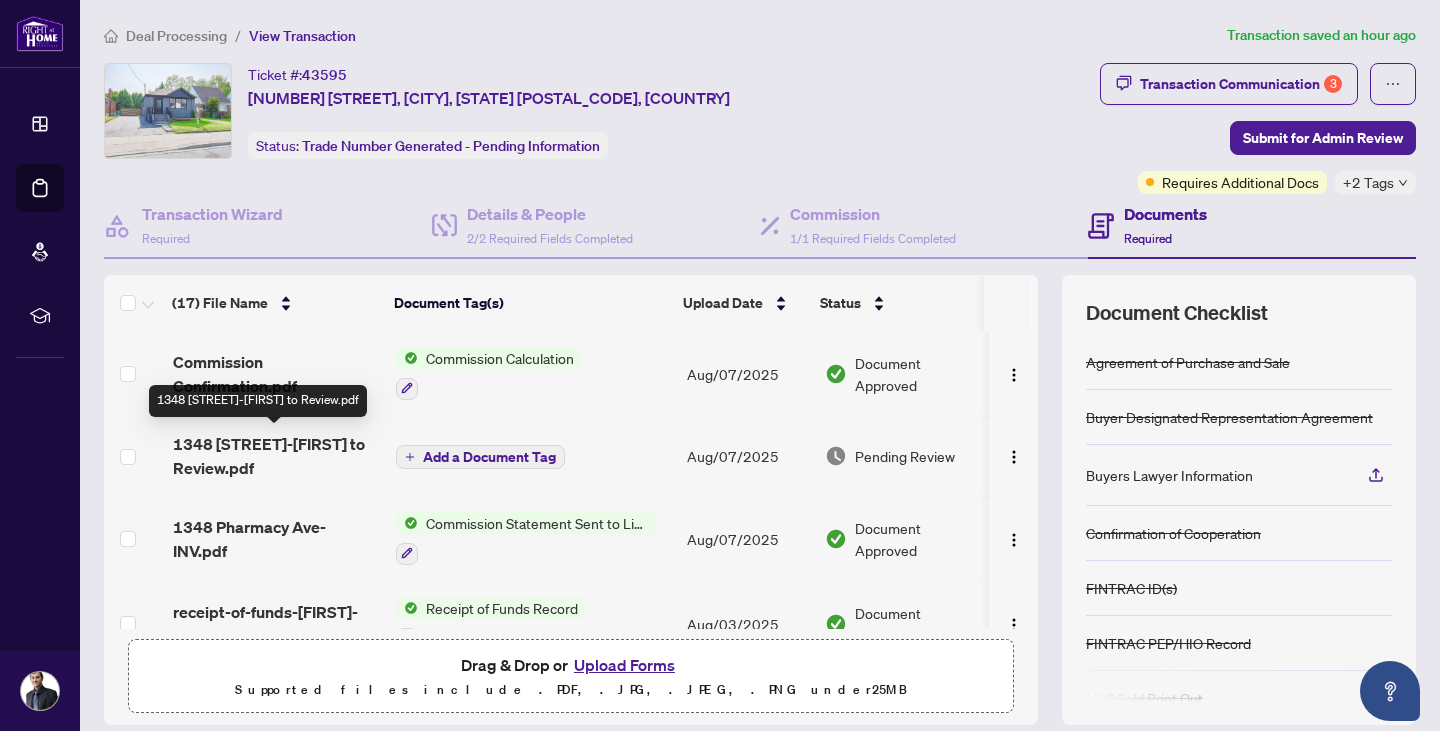 click on "1348 [STREET]-[FIRST] to Review.pdf" at bounding box center [276, 456] 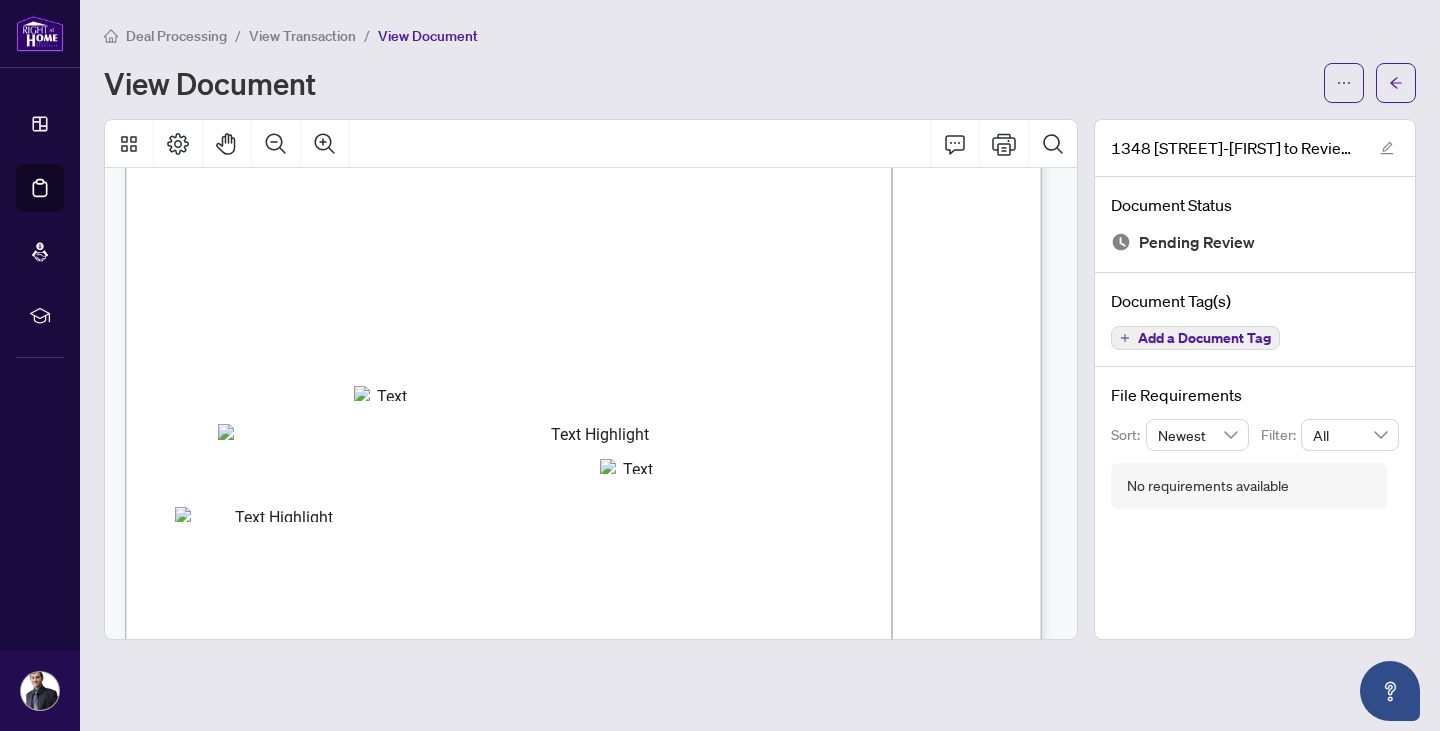 scroll, scrollTop: 155, scrollLeft: 0, axis: vertical 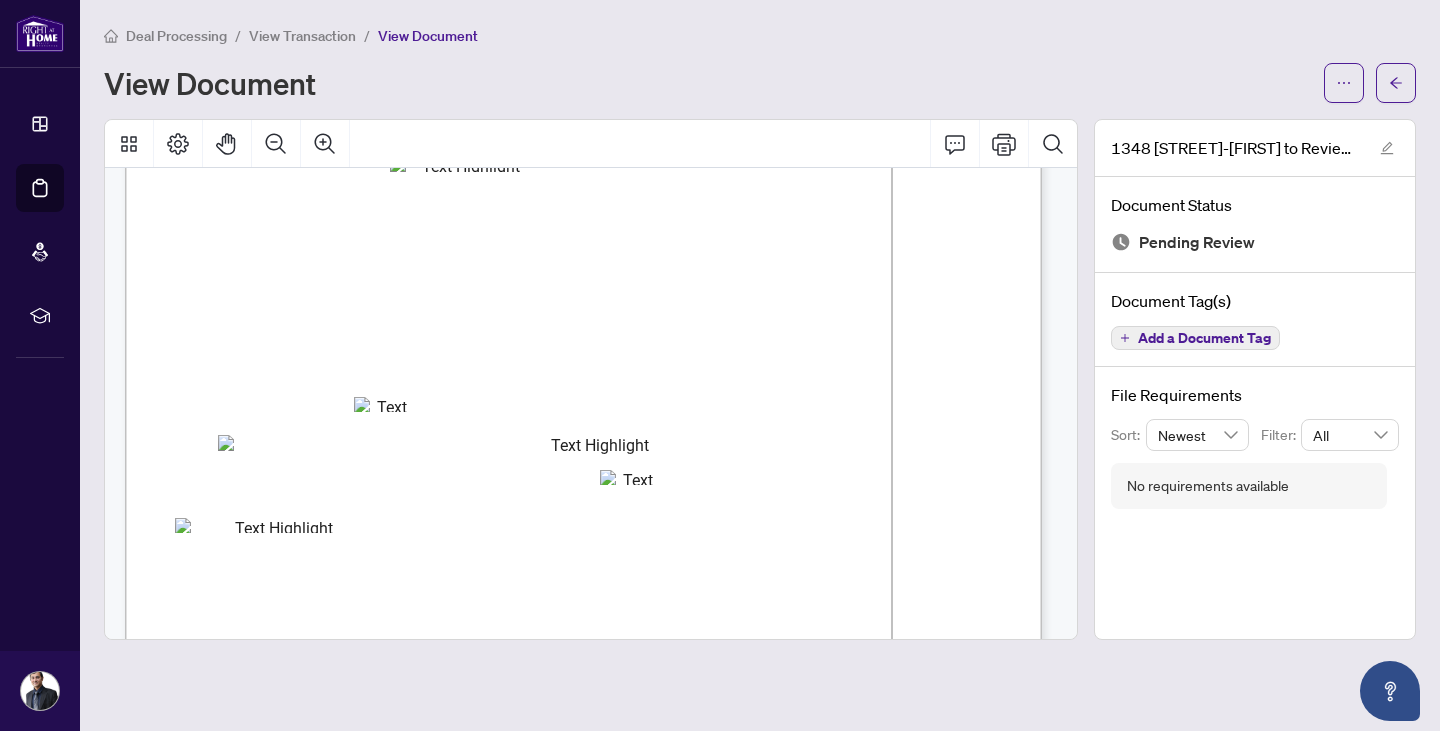 click on "$26,950.00" at bounding box center [629, 479] 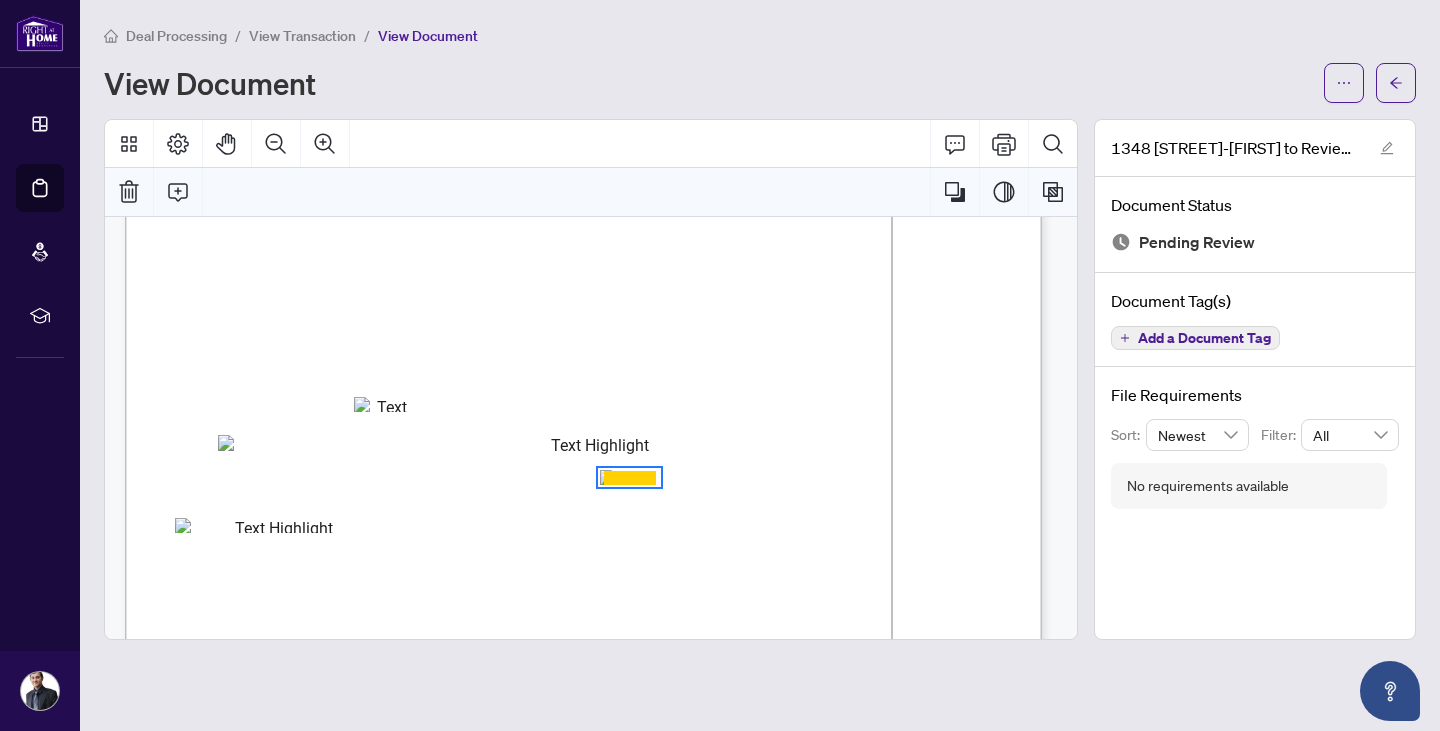 click on "$26,950.00" at bounding box center (630, 494) 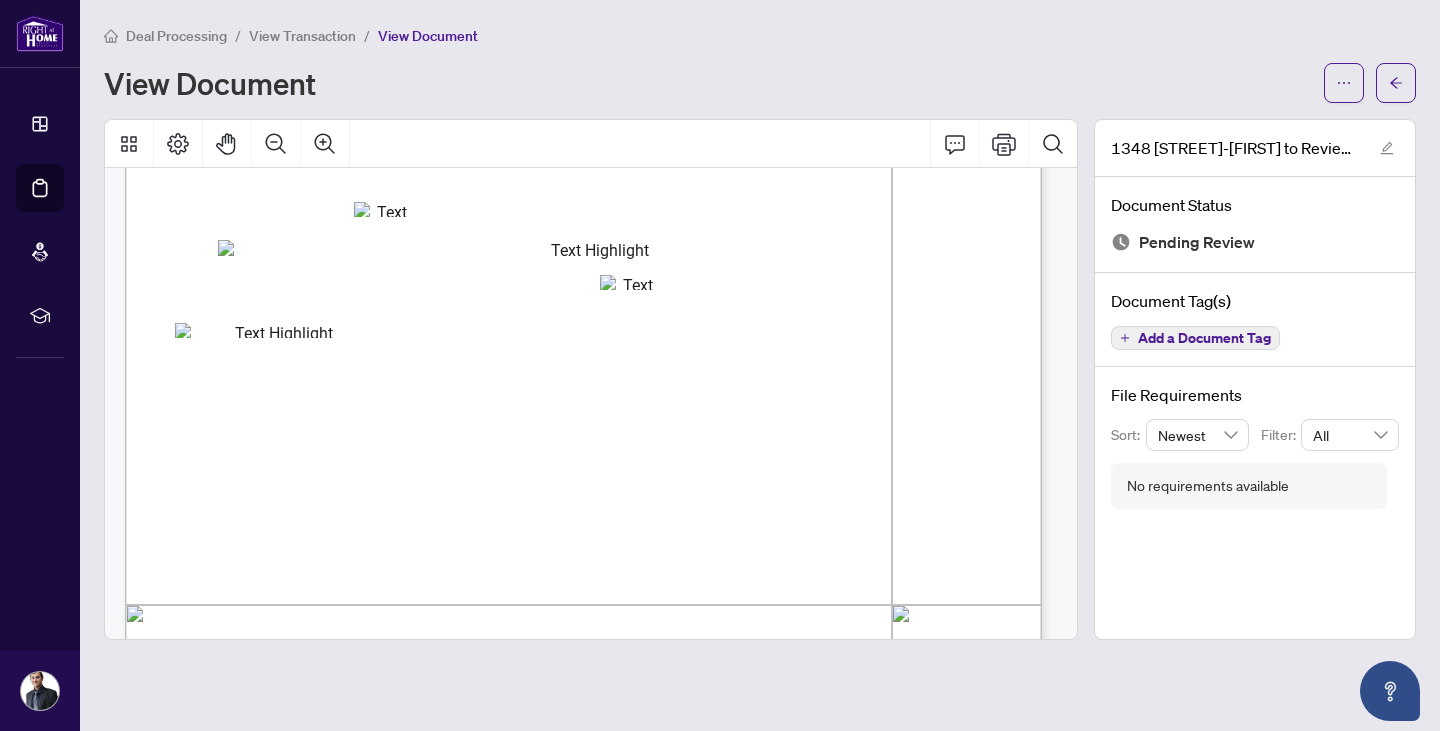 scroll, scrollTop: 400, scrollLeft: 0, axis: vertical 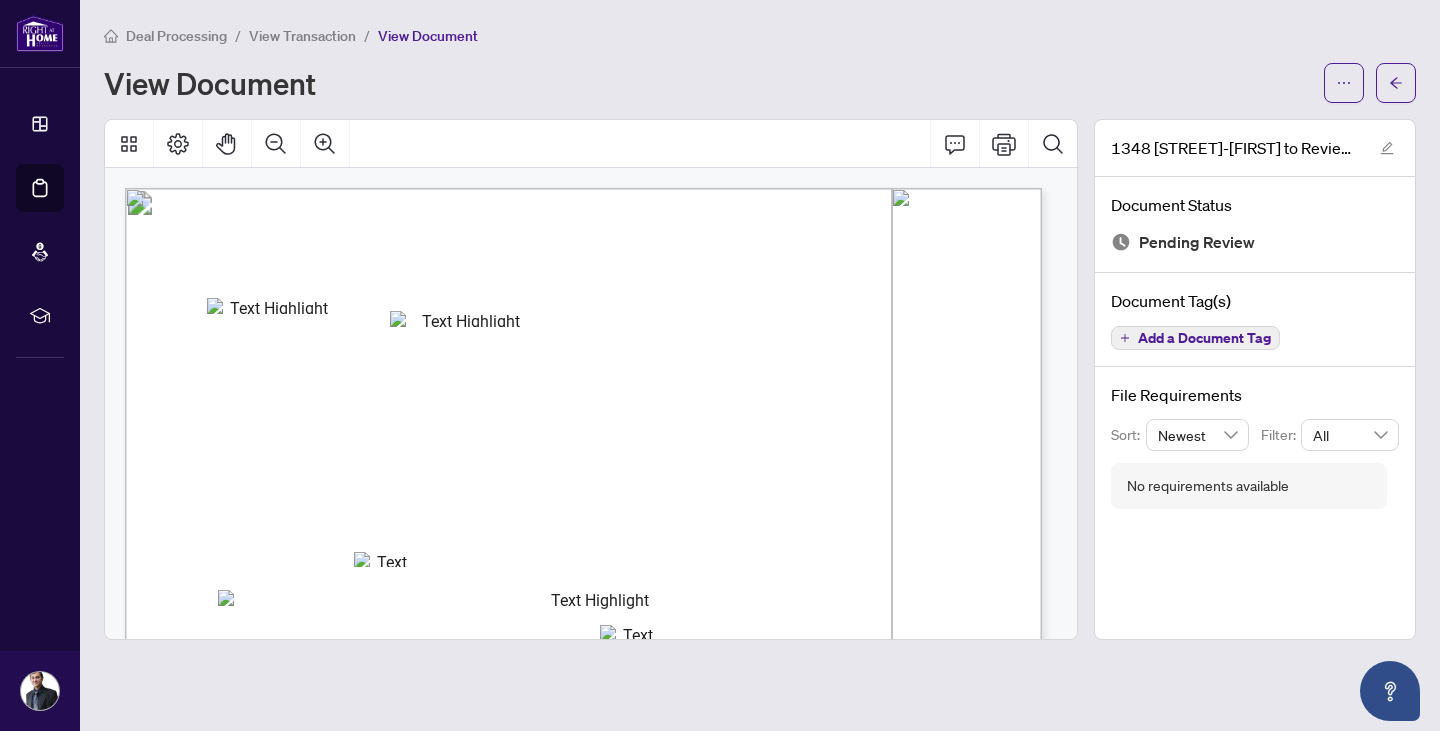 click on "Contacts:" at bounding box center (203, 357) 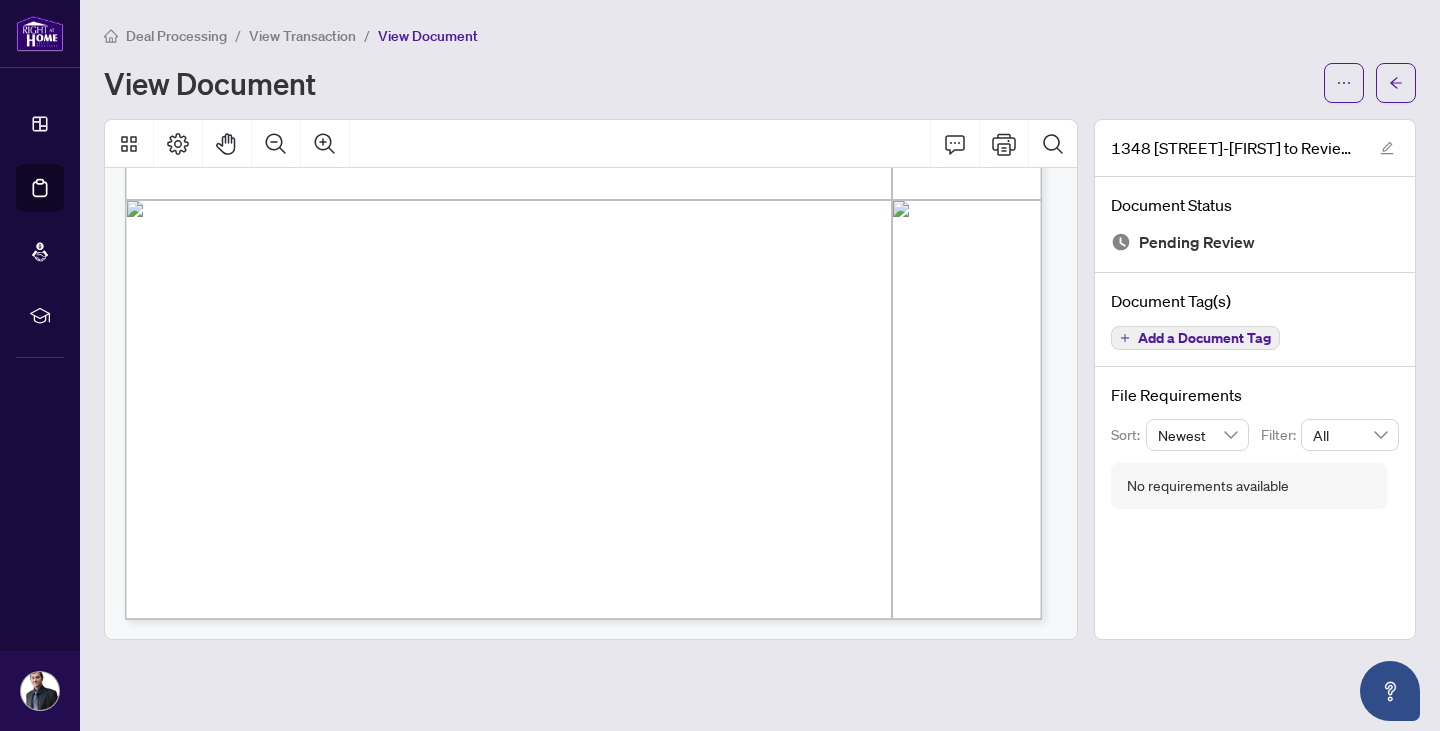 scroll, scrollTop: 55, scrollLeft: 0, axis: vertical 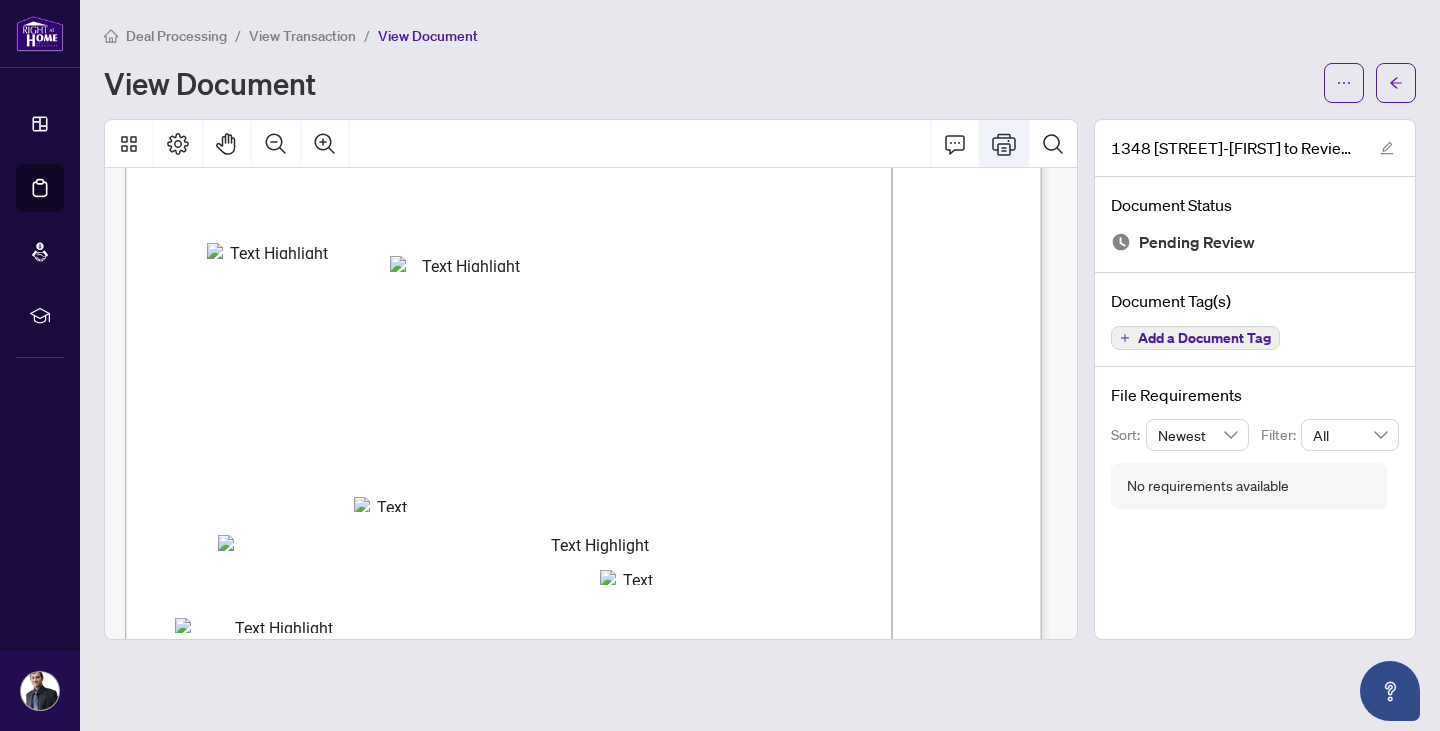 click 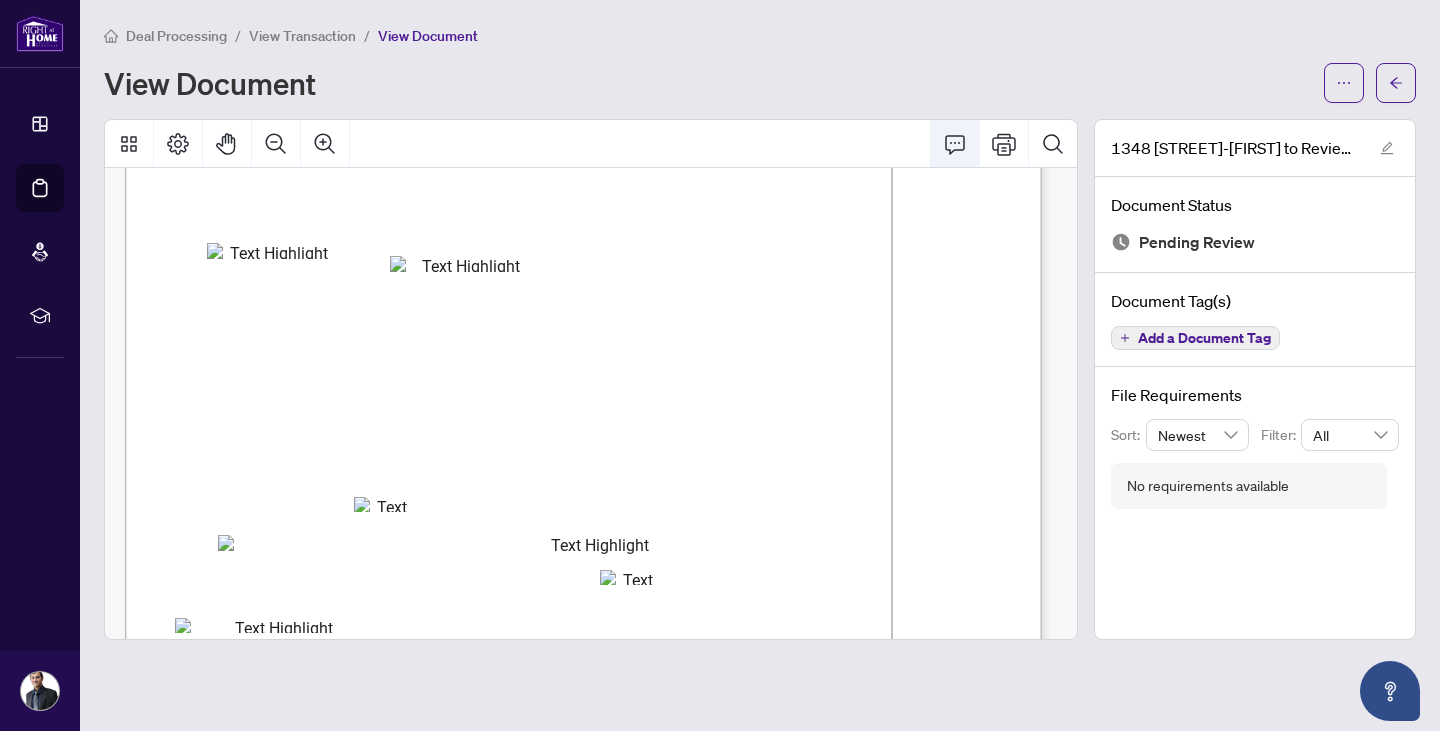 click 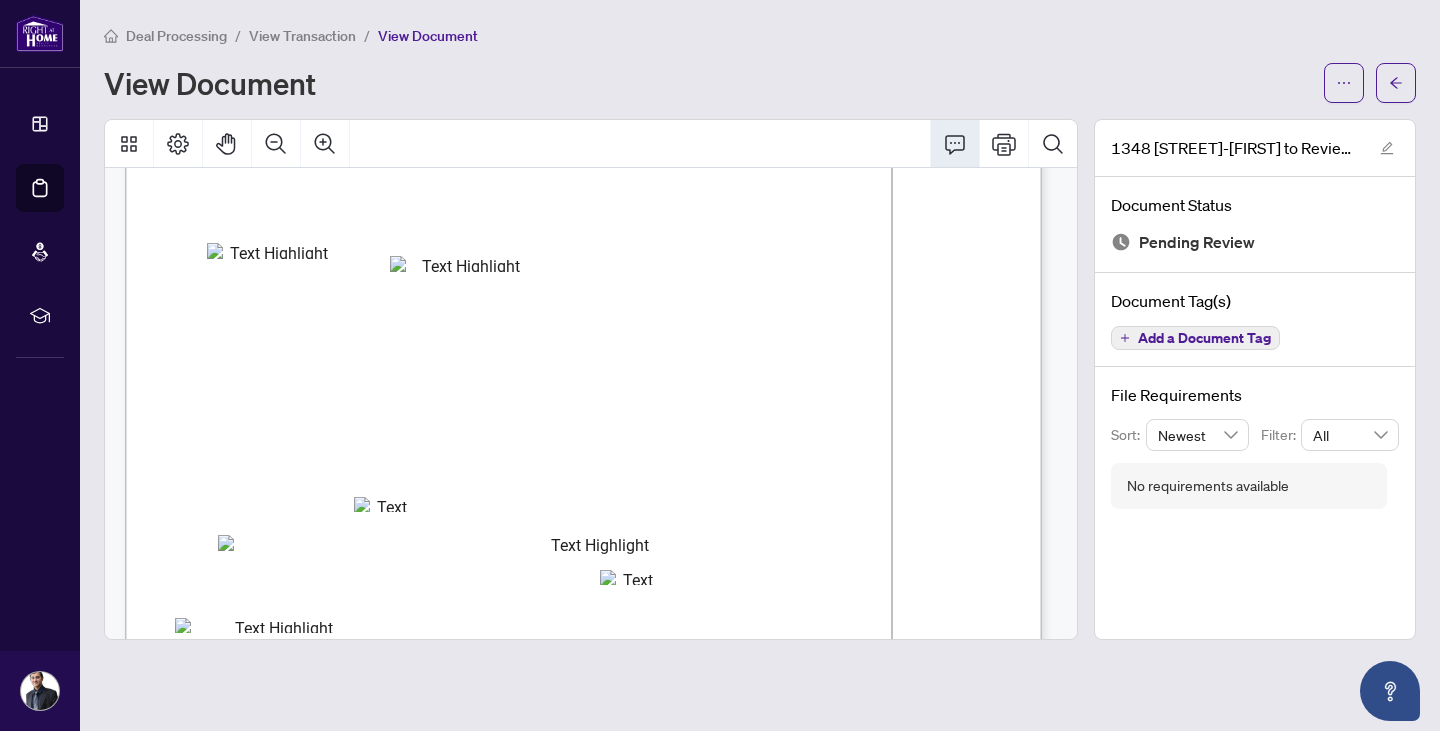 click 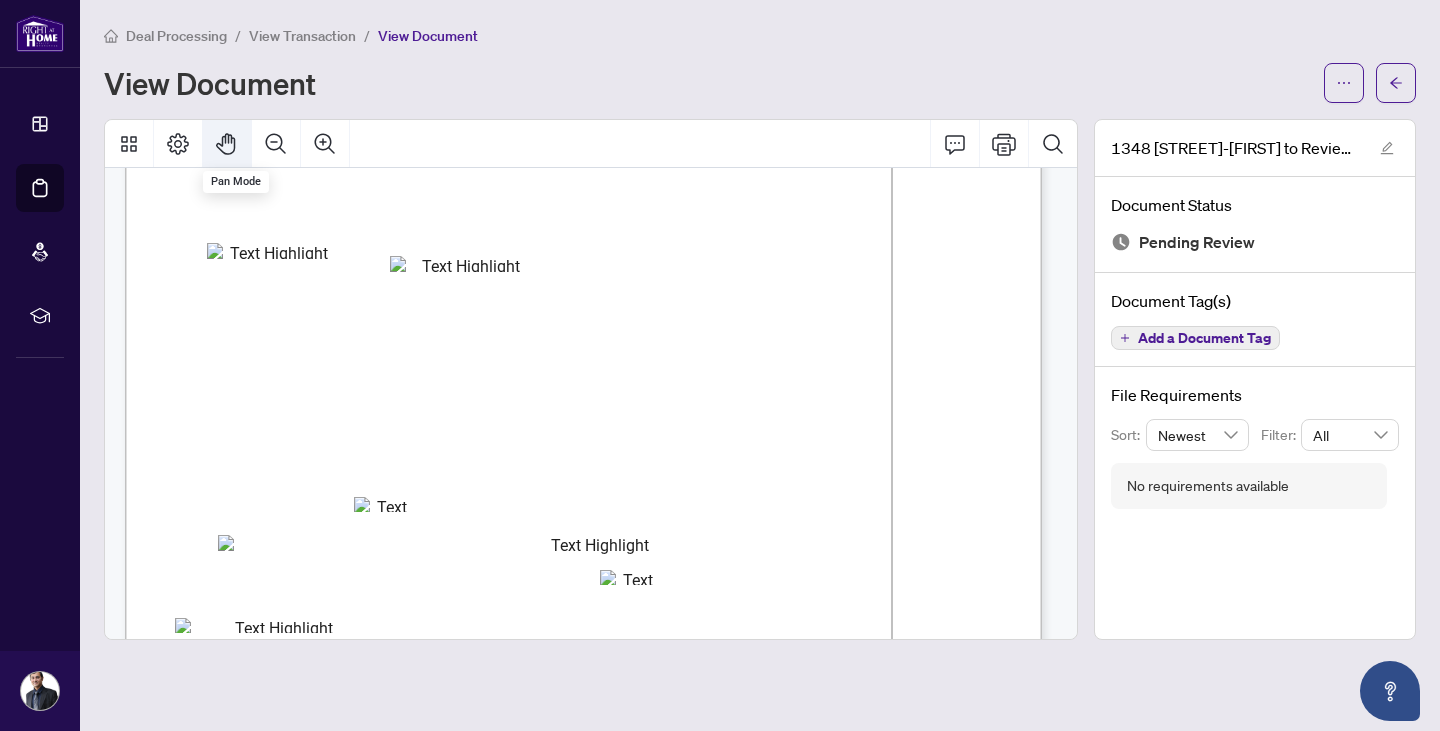 click 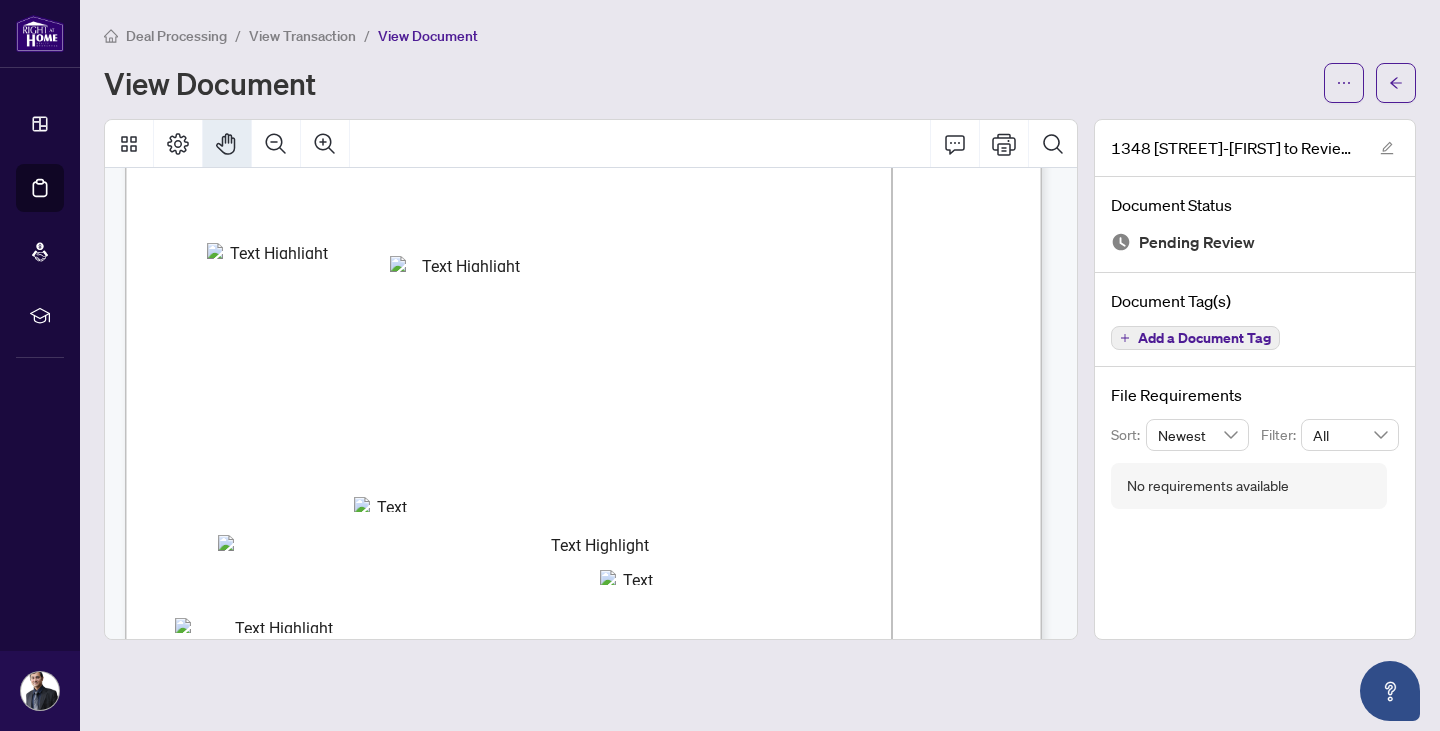 click on "ON, CA" at bounding box center [582, 364] 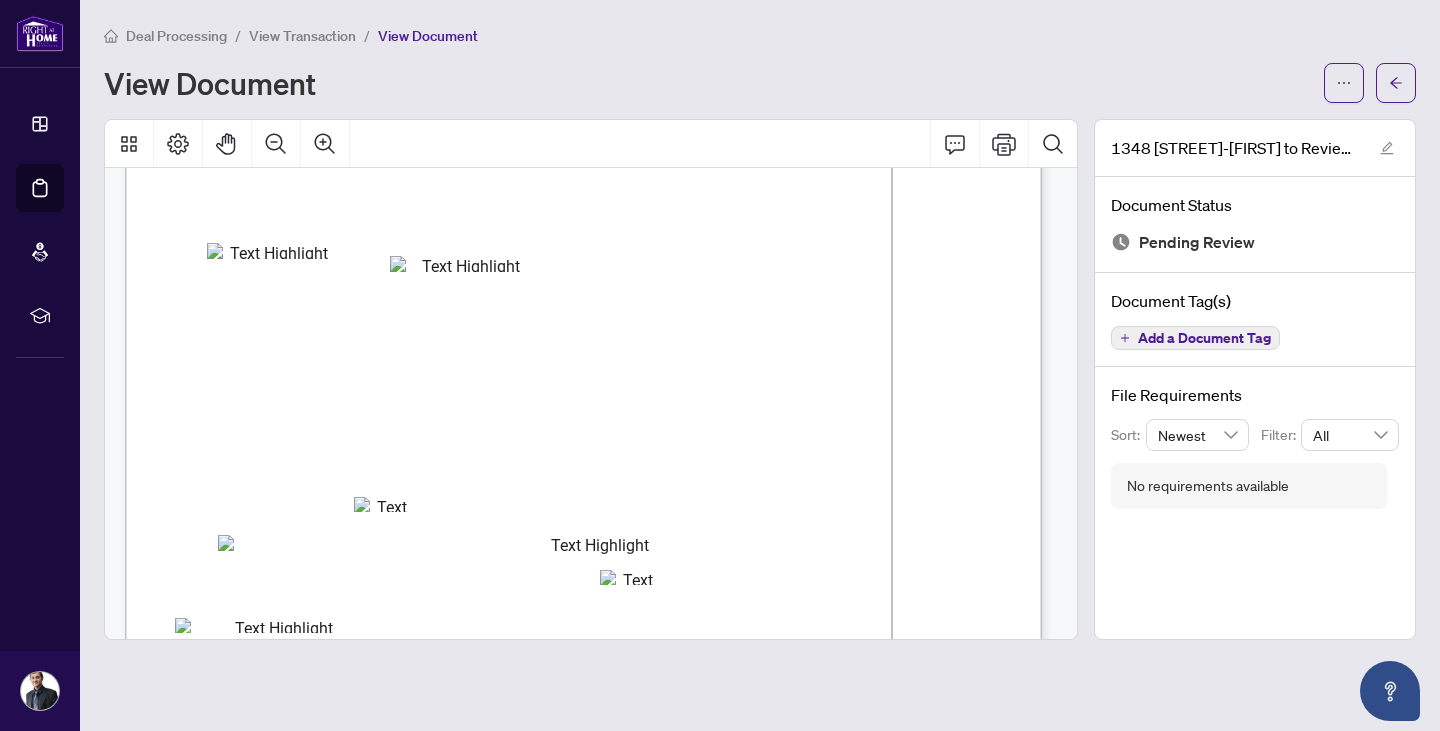 click on "View Transaction" at bounding box center [302, 36] 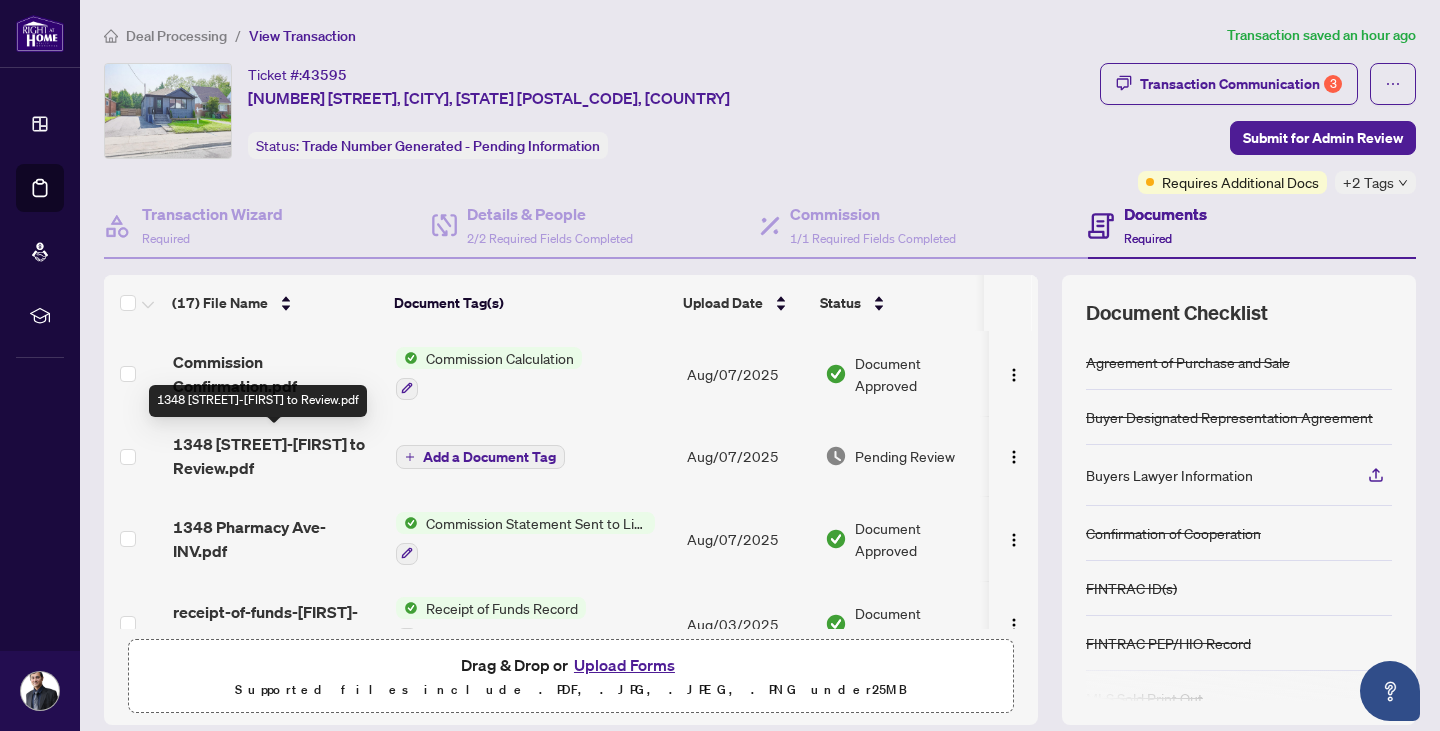click on "1348 [STREET]-[FIRST] to Review.pdf" at bounding box center (276, 456) 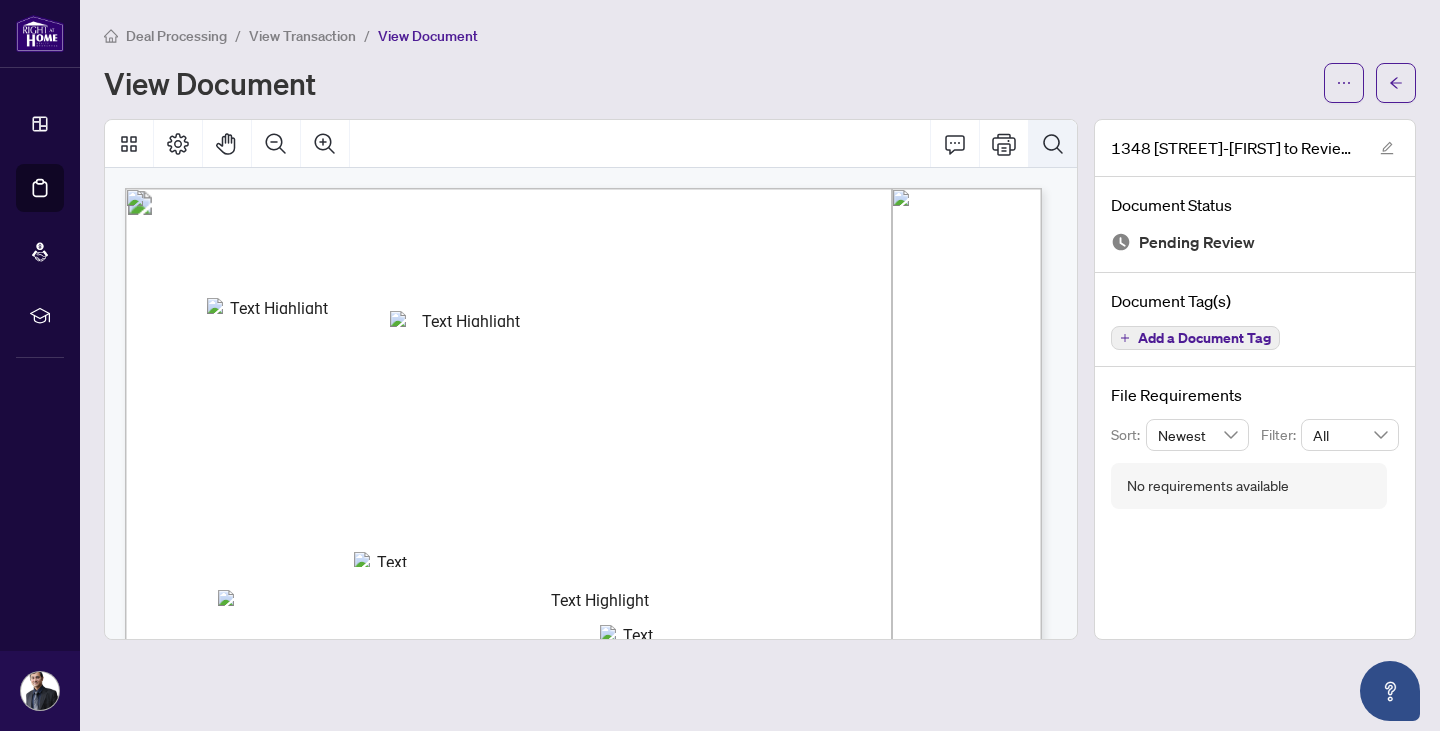 click 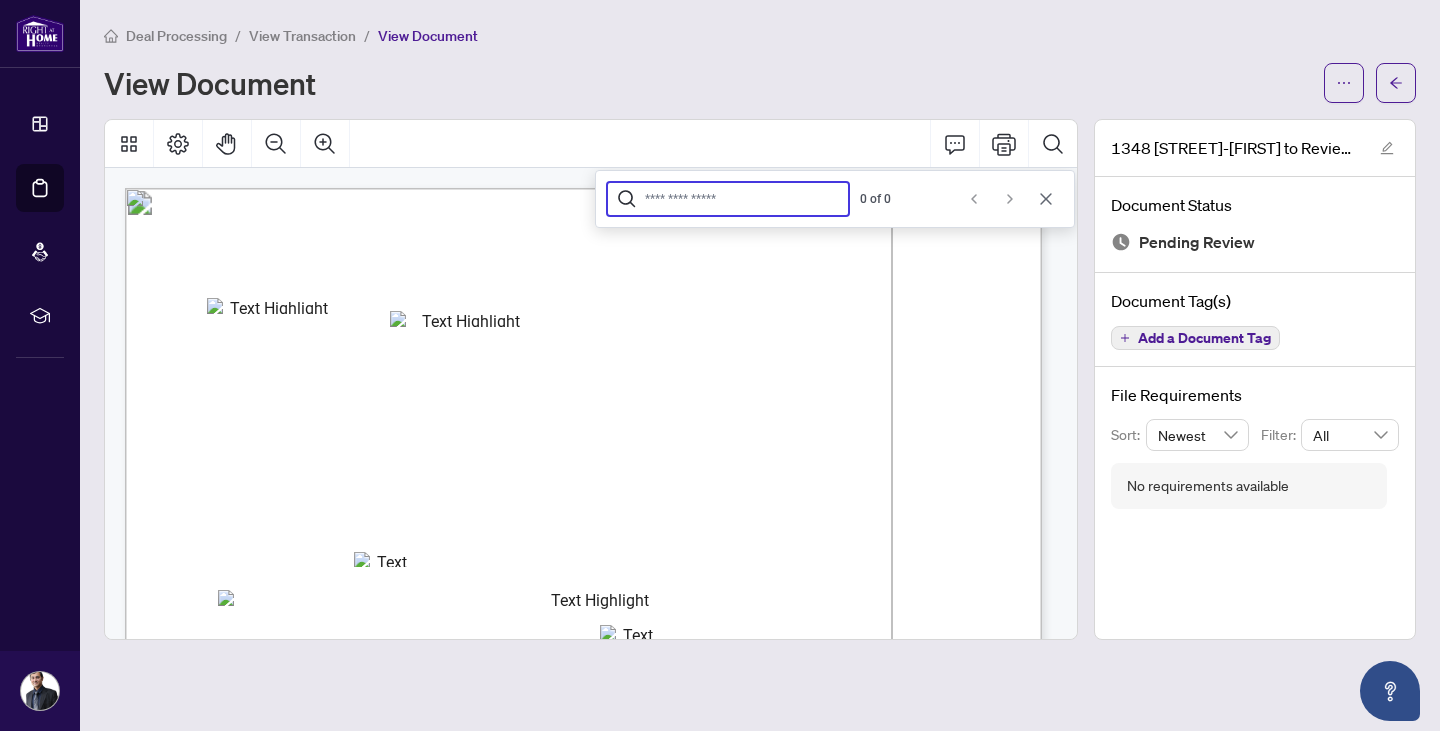 click 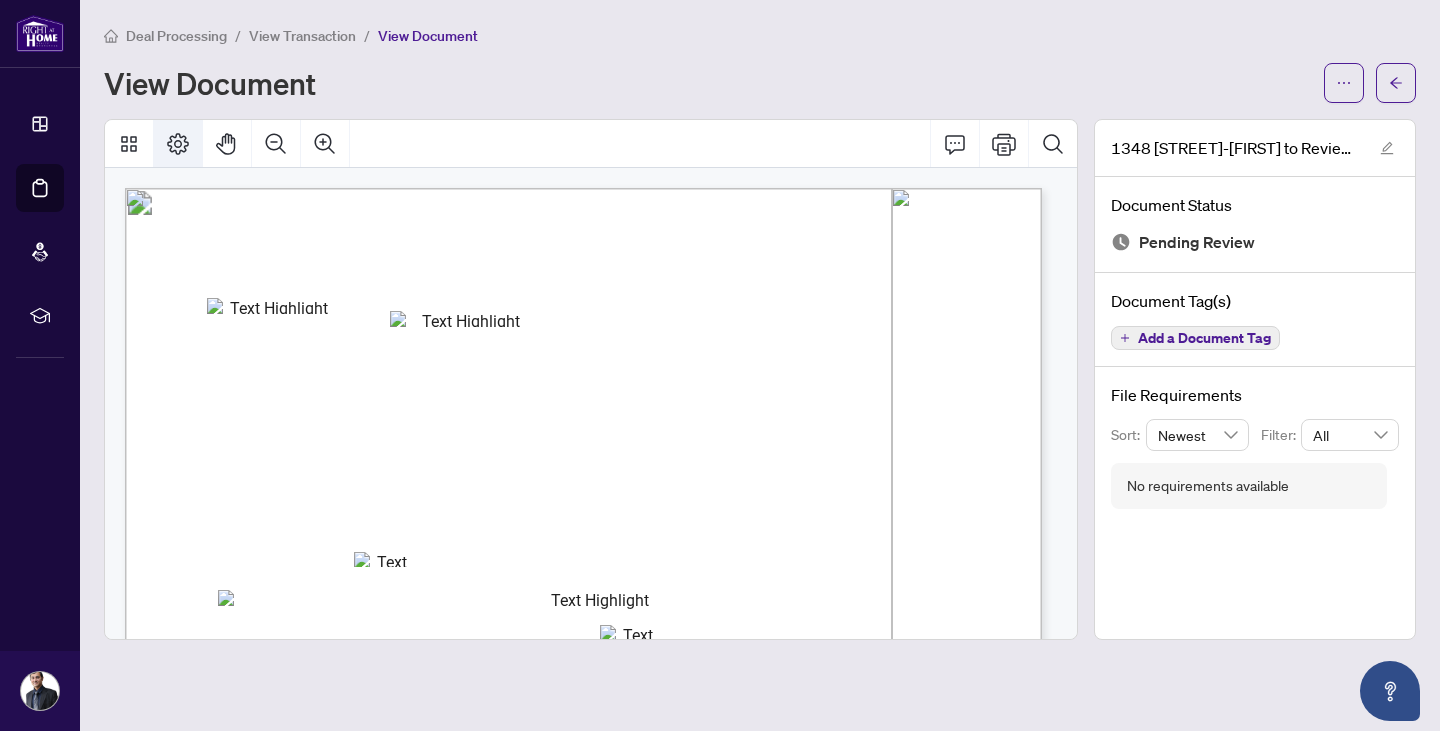 click 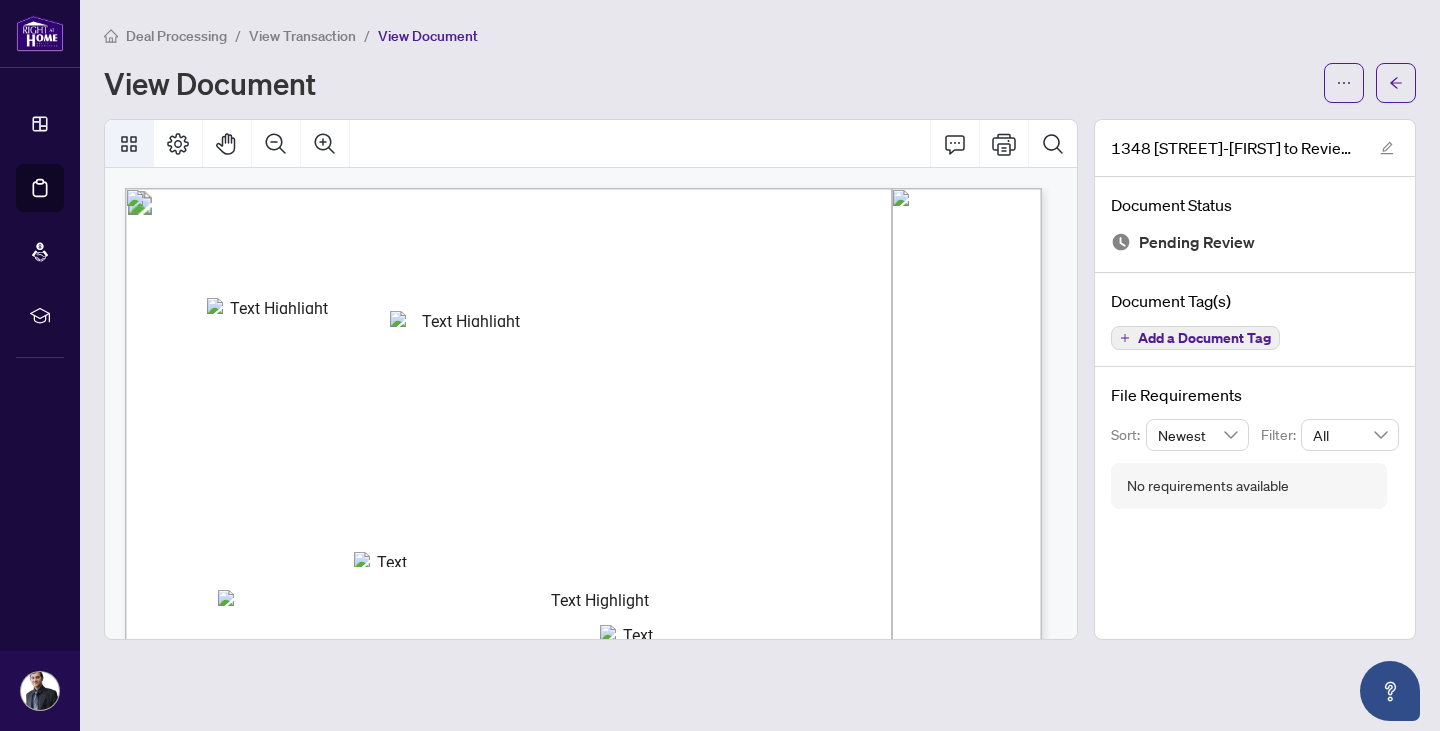 click at bounding box center (129, 144) 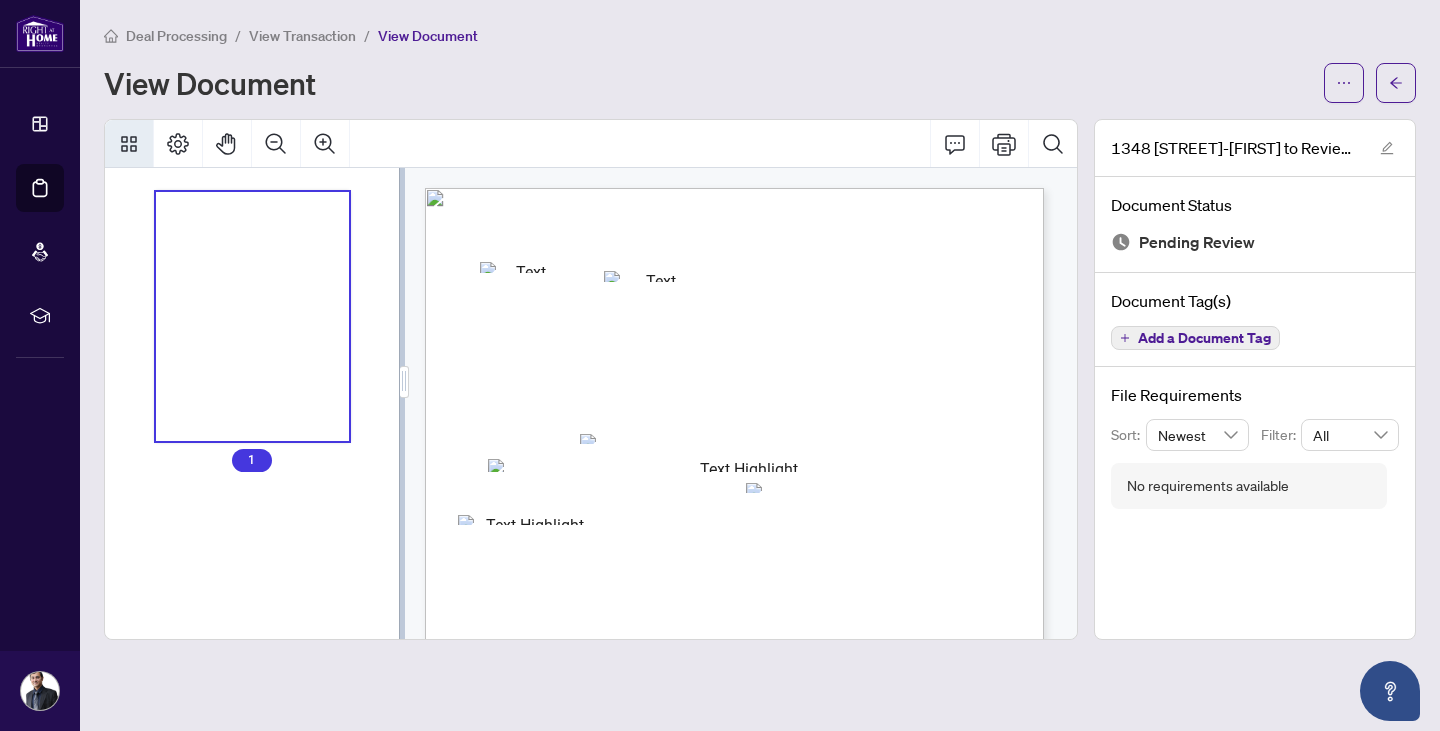 click 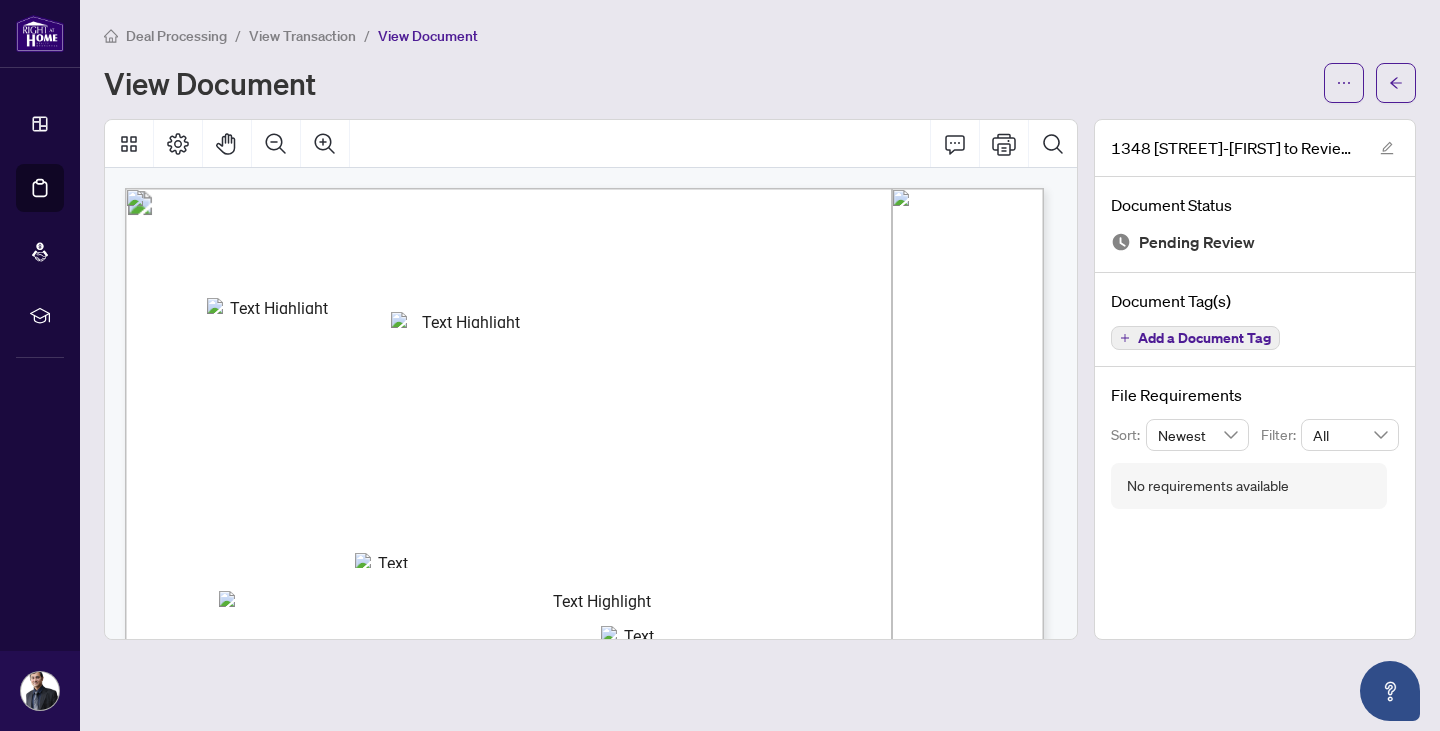 click on "View Transaction" at bounding box center (302, 36) 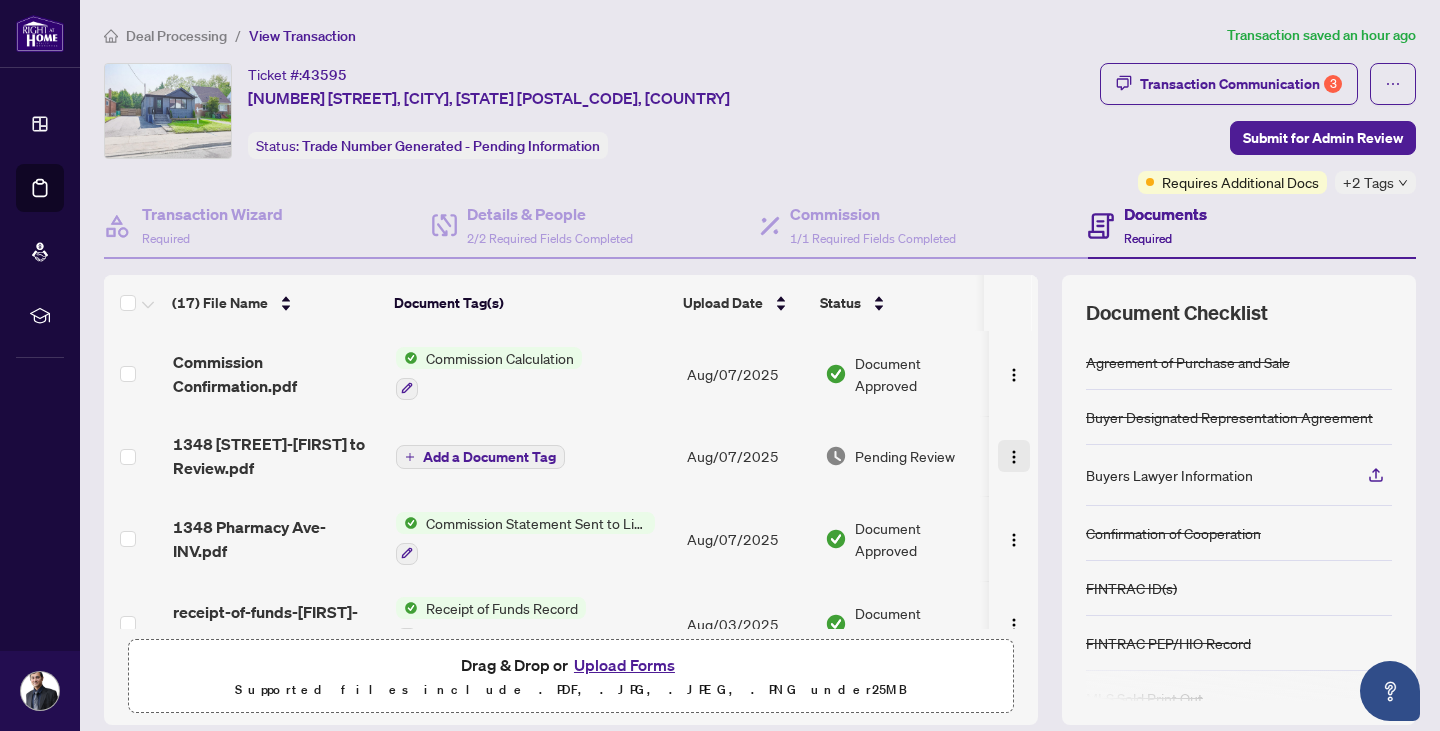 click at bounding box center [1014, 457] 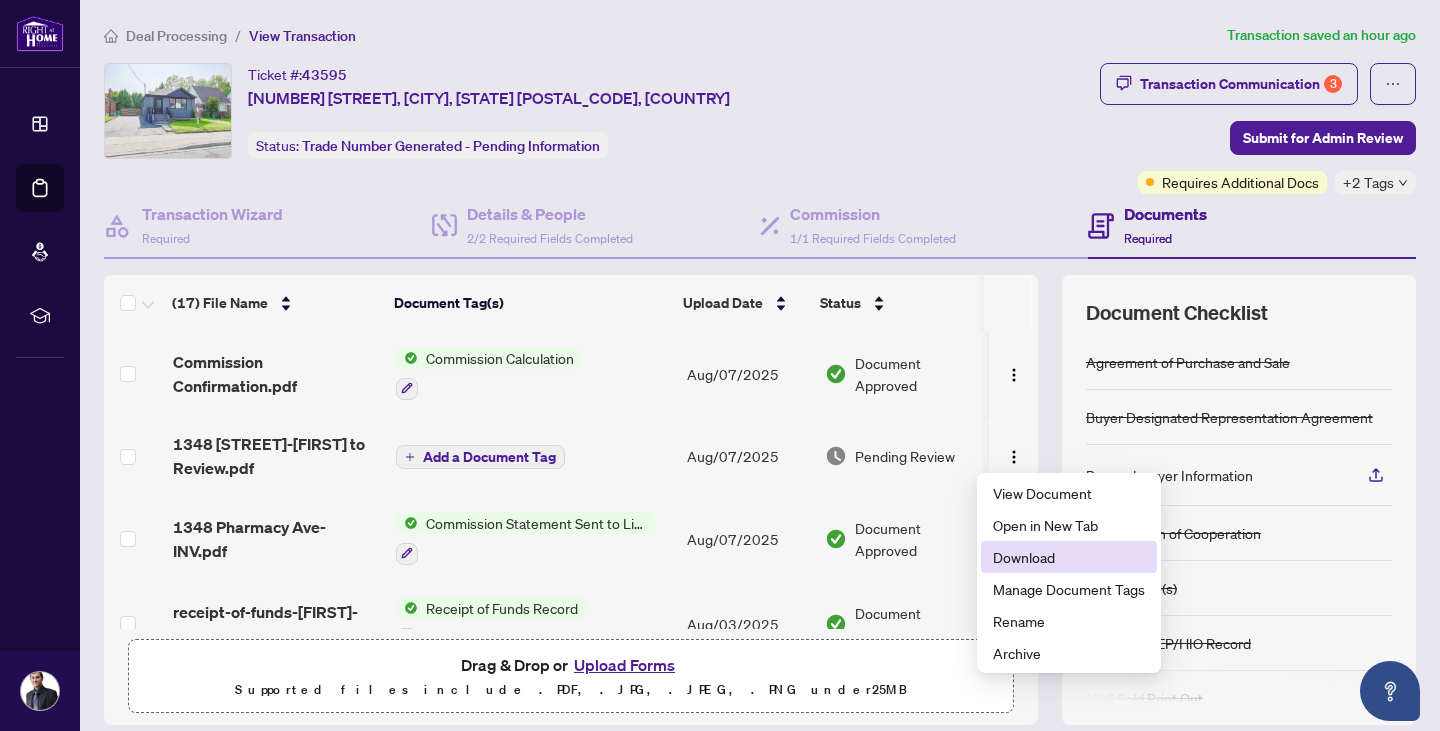 click on "Download" at bounding box center [1069, 557] 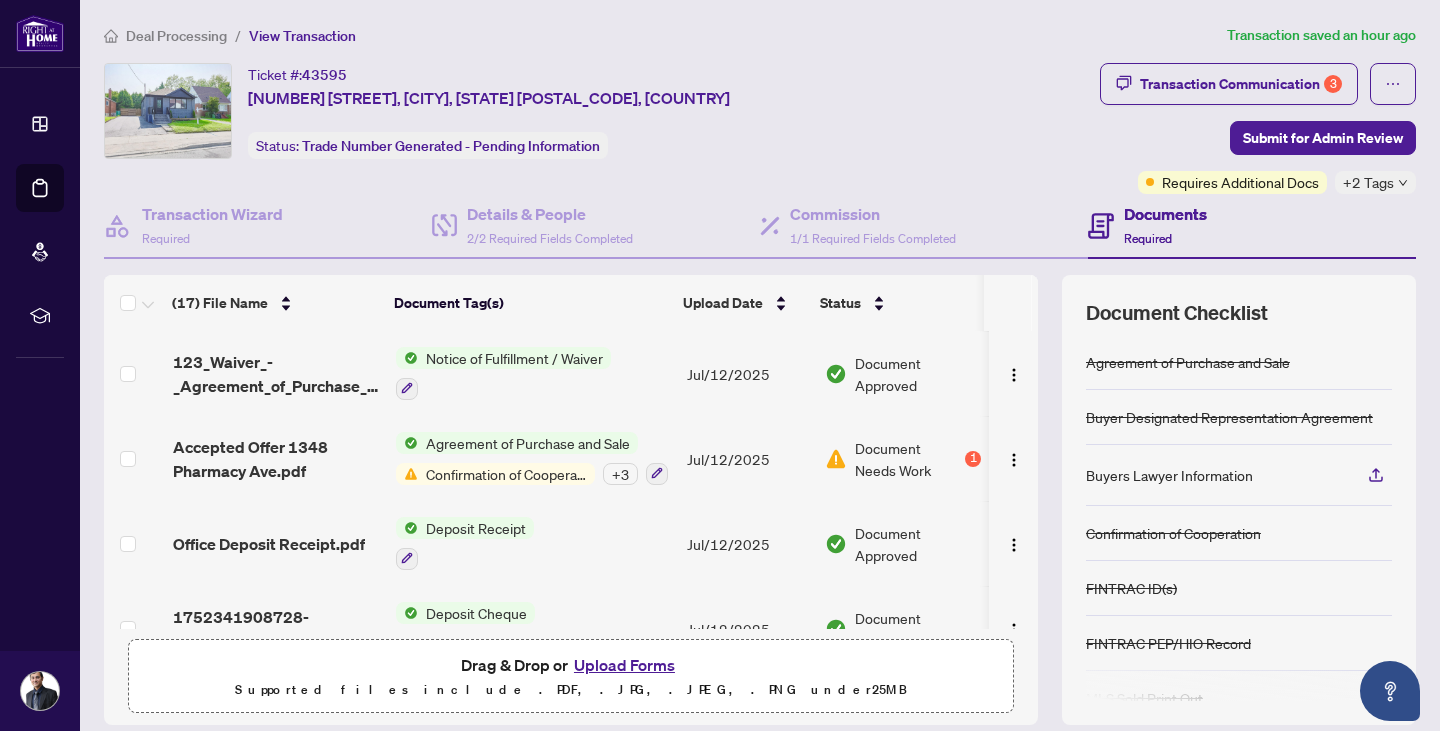 scroll, scrollTop: 1133, scrollLeft: 0, axis: vertical 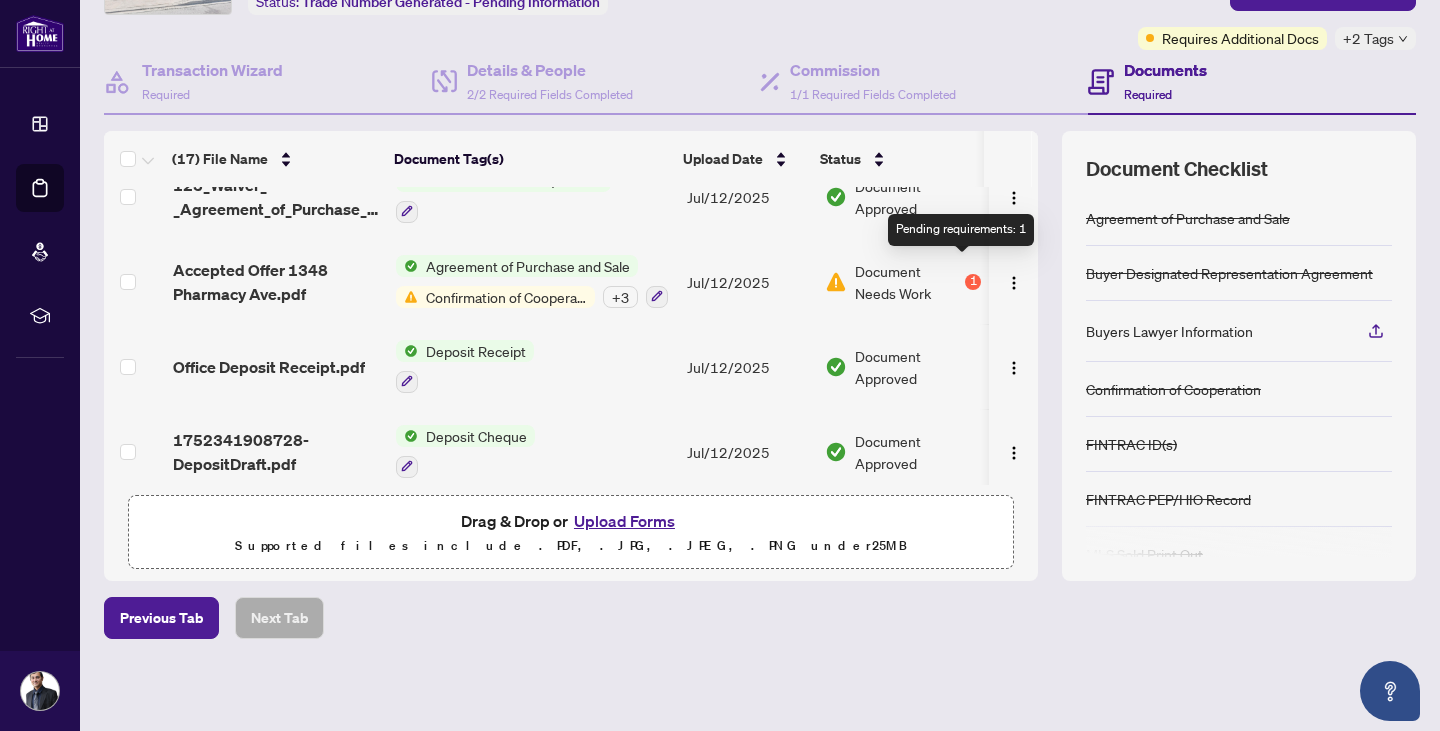click on "1" at bounding box center (973, 282) 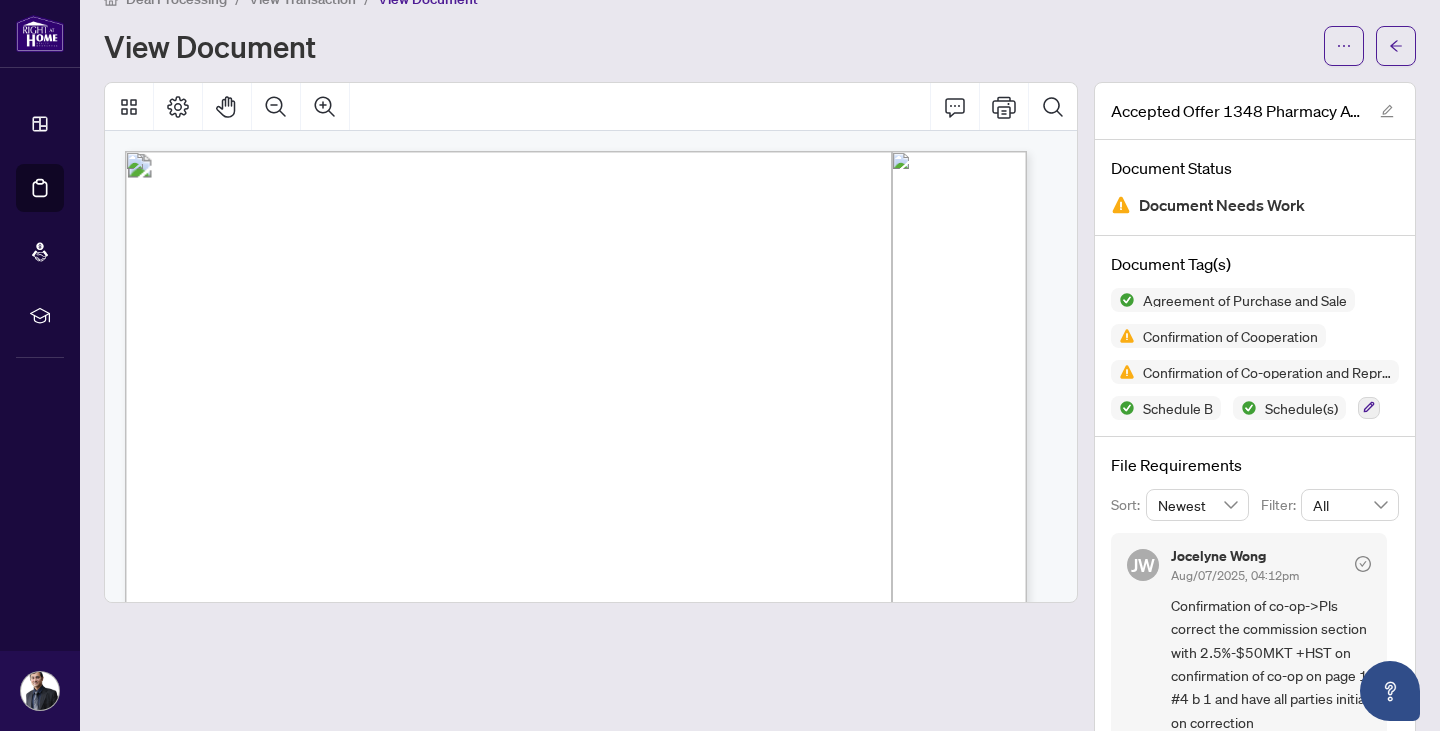 scroll, scrollTop: 0, scrollLeft: 0, axis: both 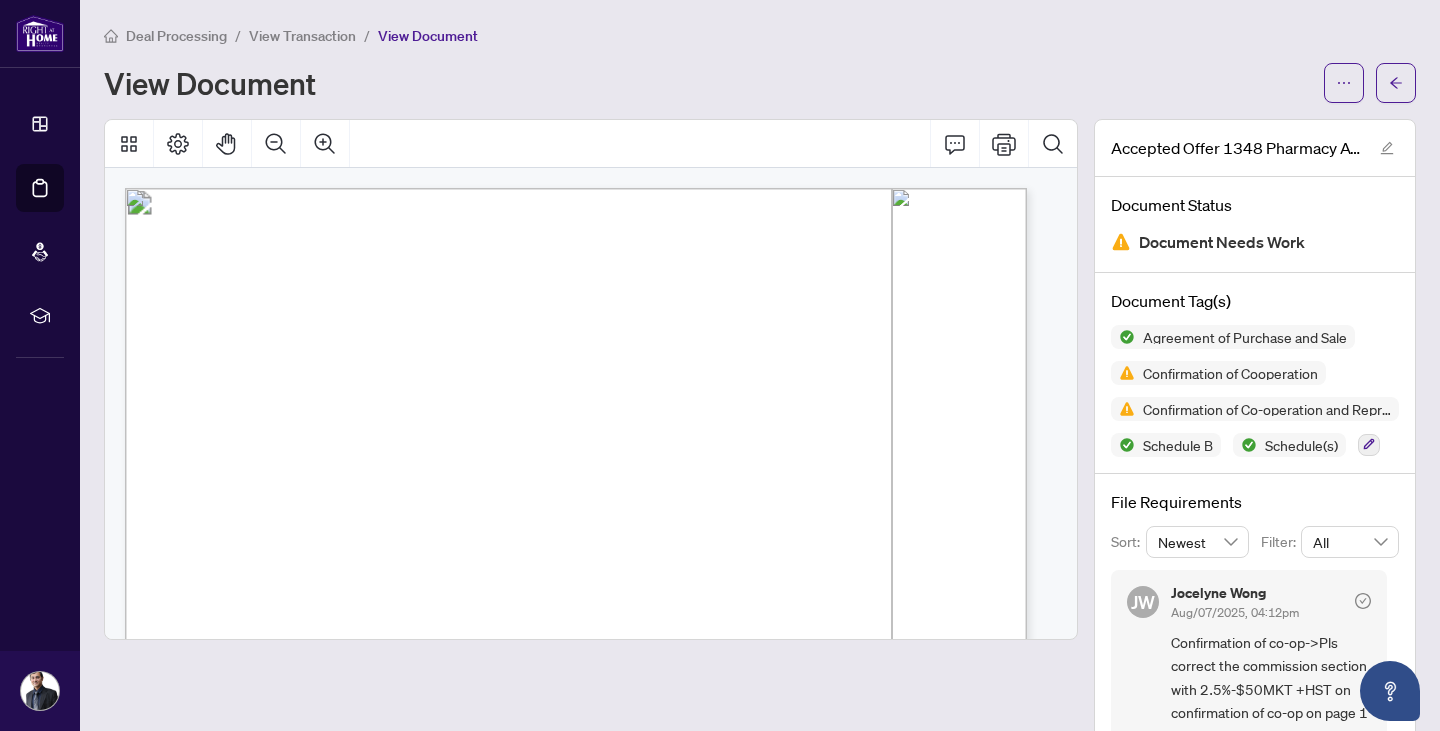 click on "View Transaction" at bounding box center [302, 36] 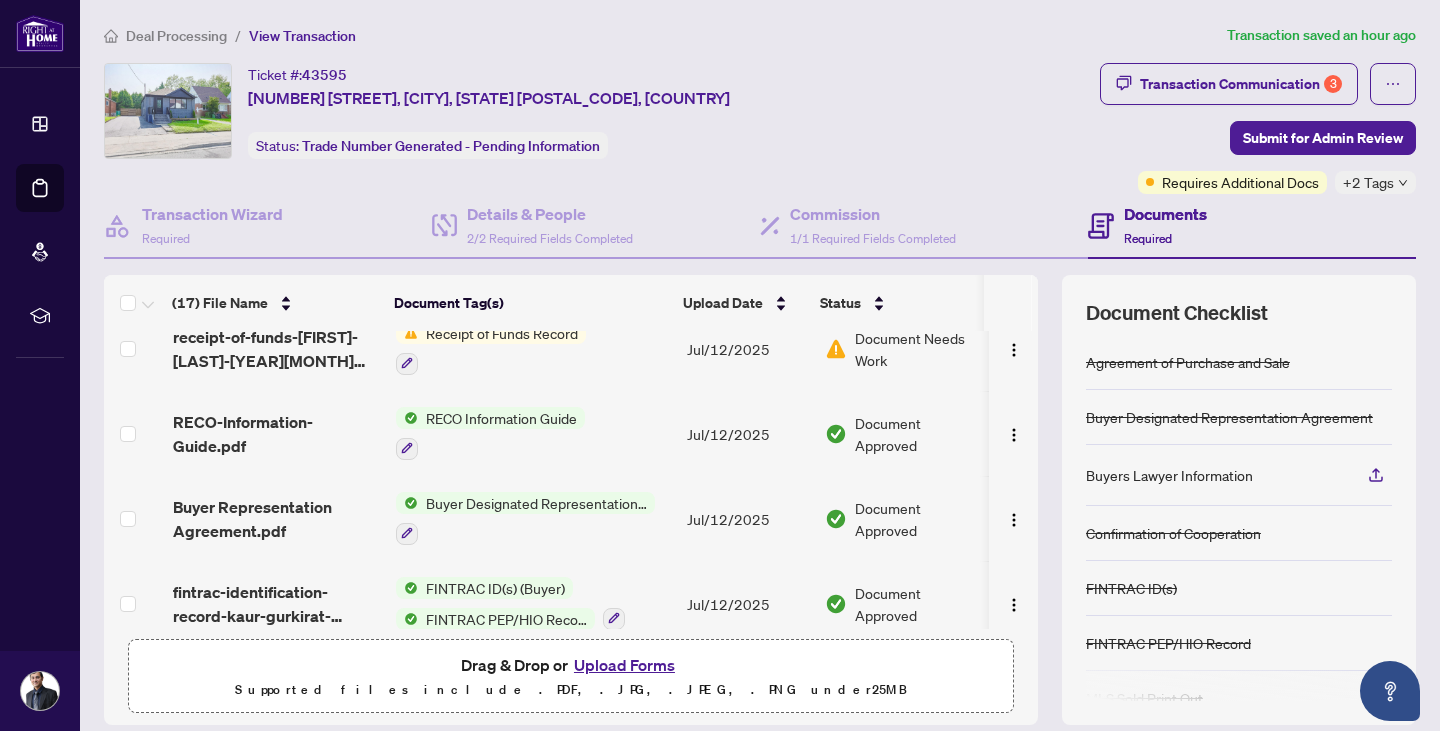 scroll, scrollTop: 600, scrollLeft: 0, axis: vertical 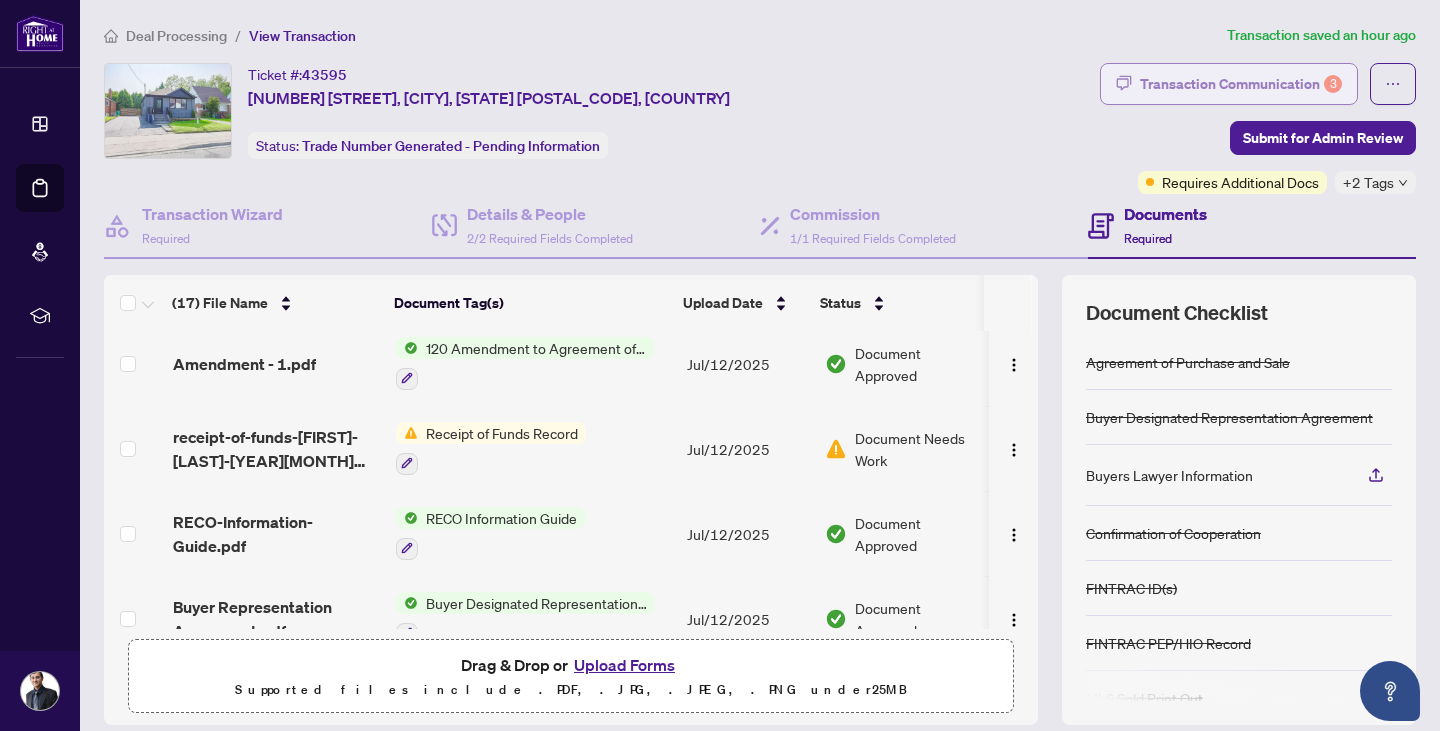 click on "Transaction Communication 3" at bounding box center [1241, 84] 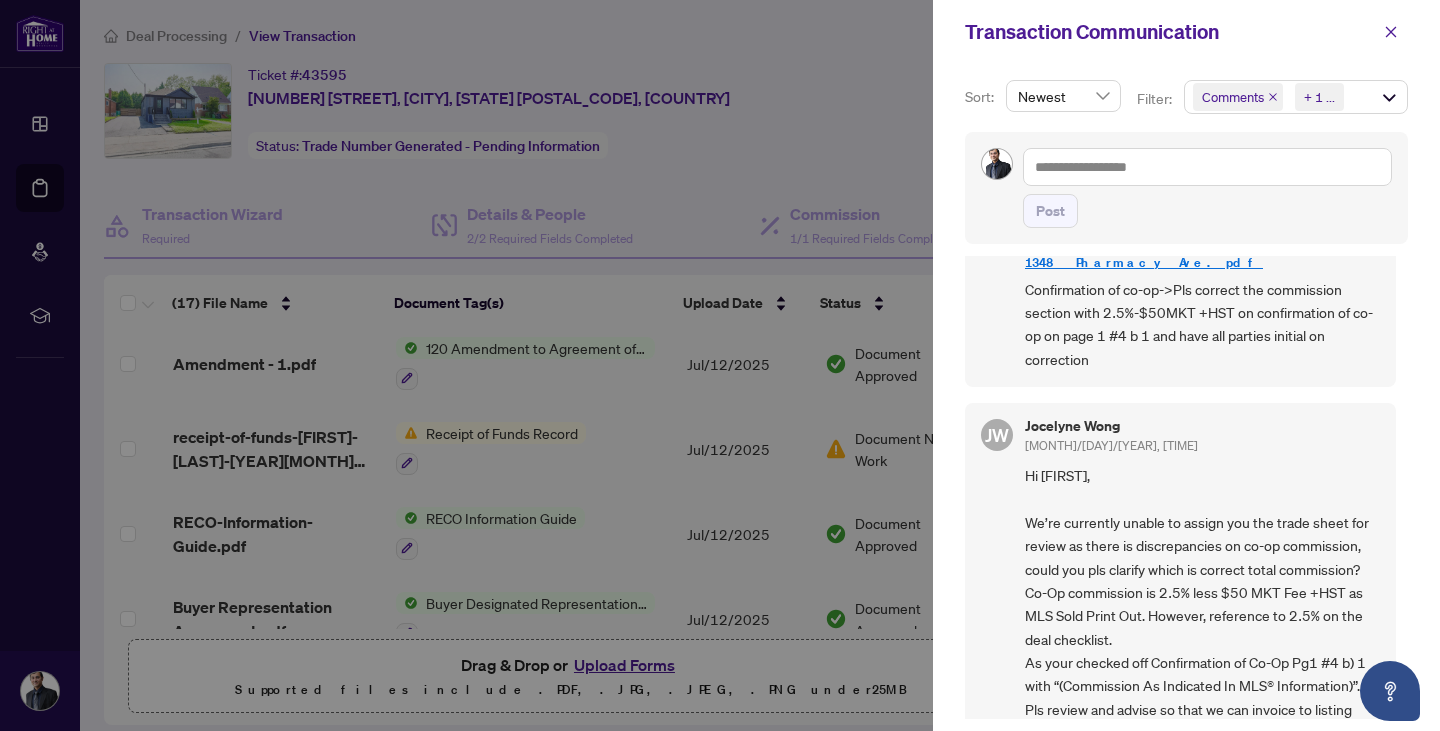 scroll, scrollTop: 400, scrollLeft: 0, axis: vertical 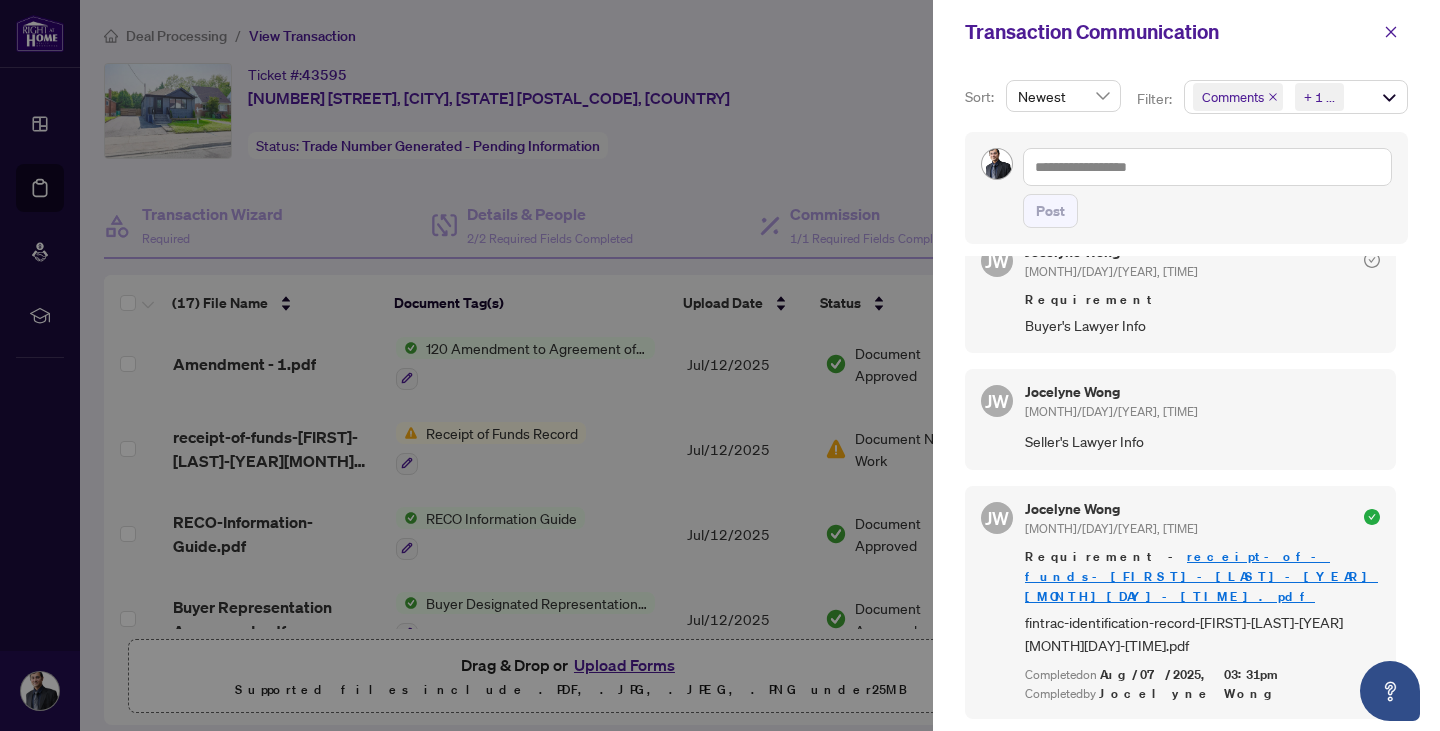 click at bounding box center (720, 365) 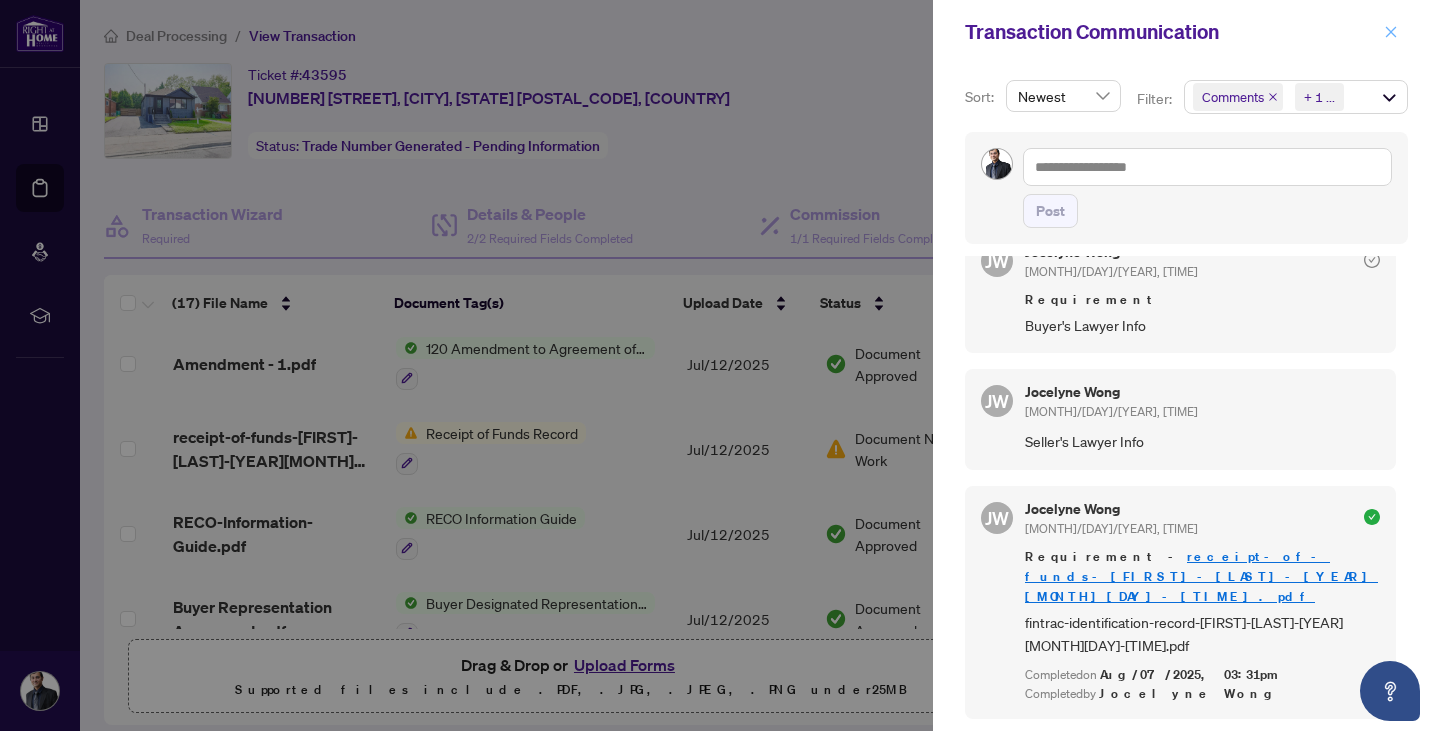 click 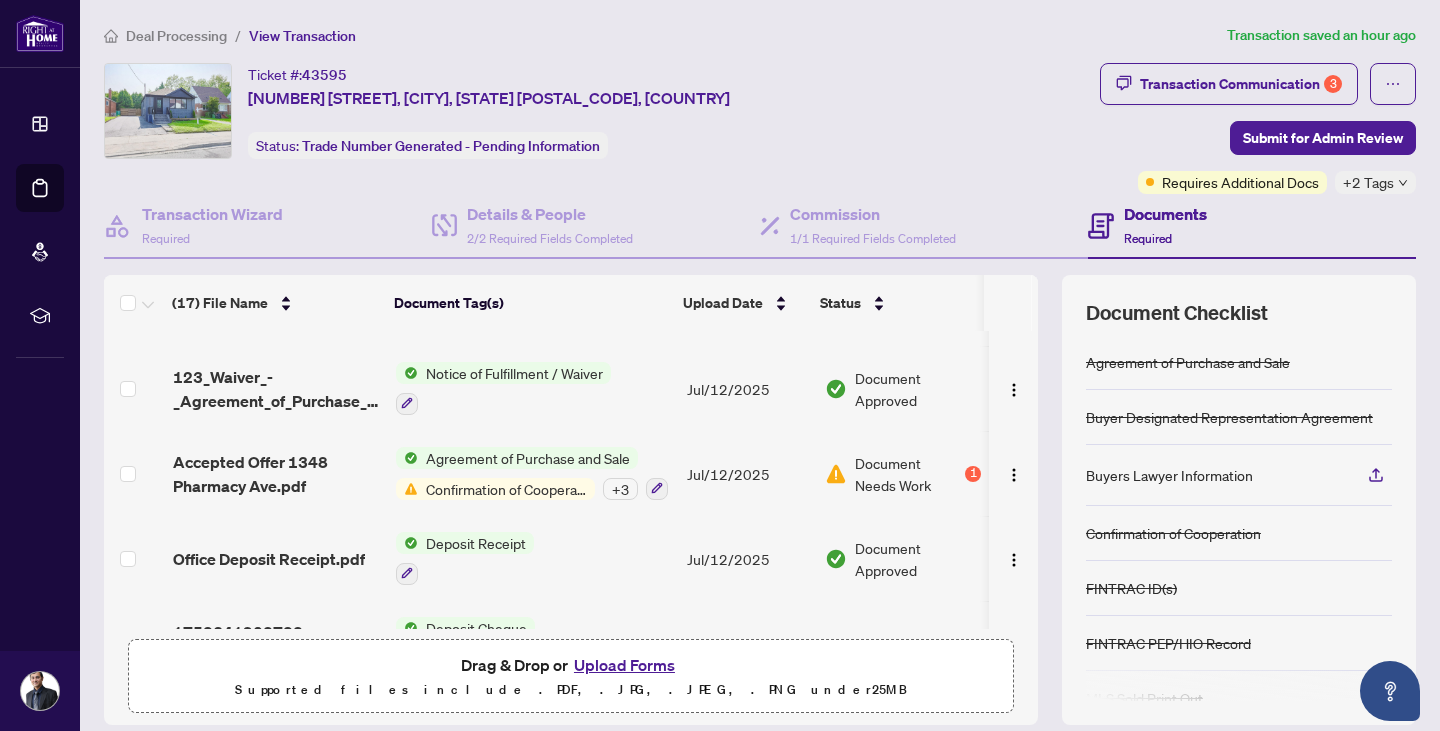 scroll, scrollTop: 1133, scrollLeft: 0, axis: vertical 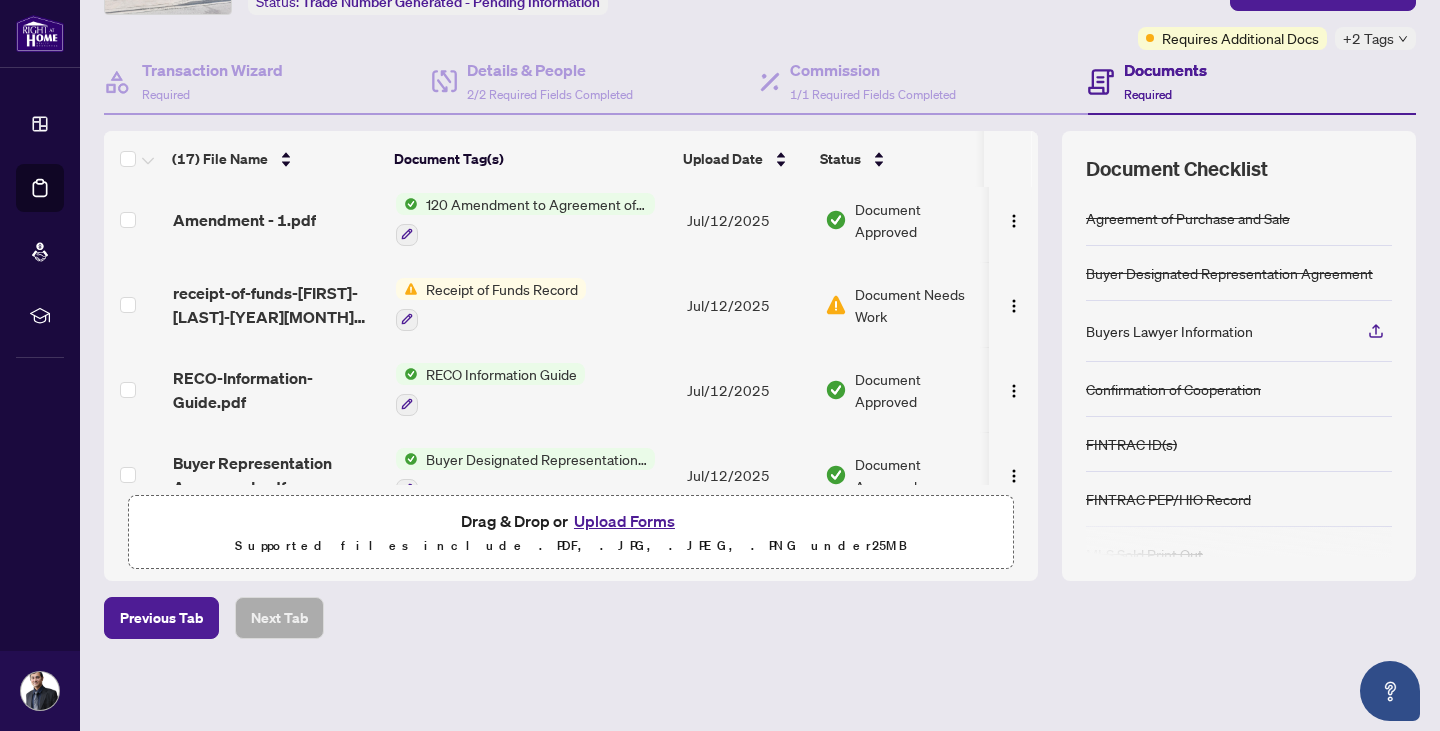 click on "Document Needs Work" at bounding box center [918, 305] 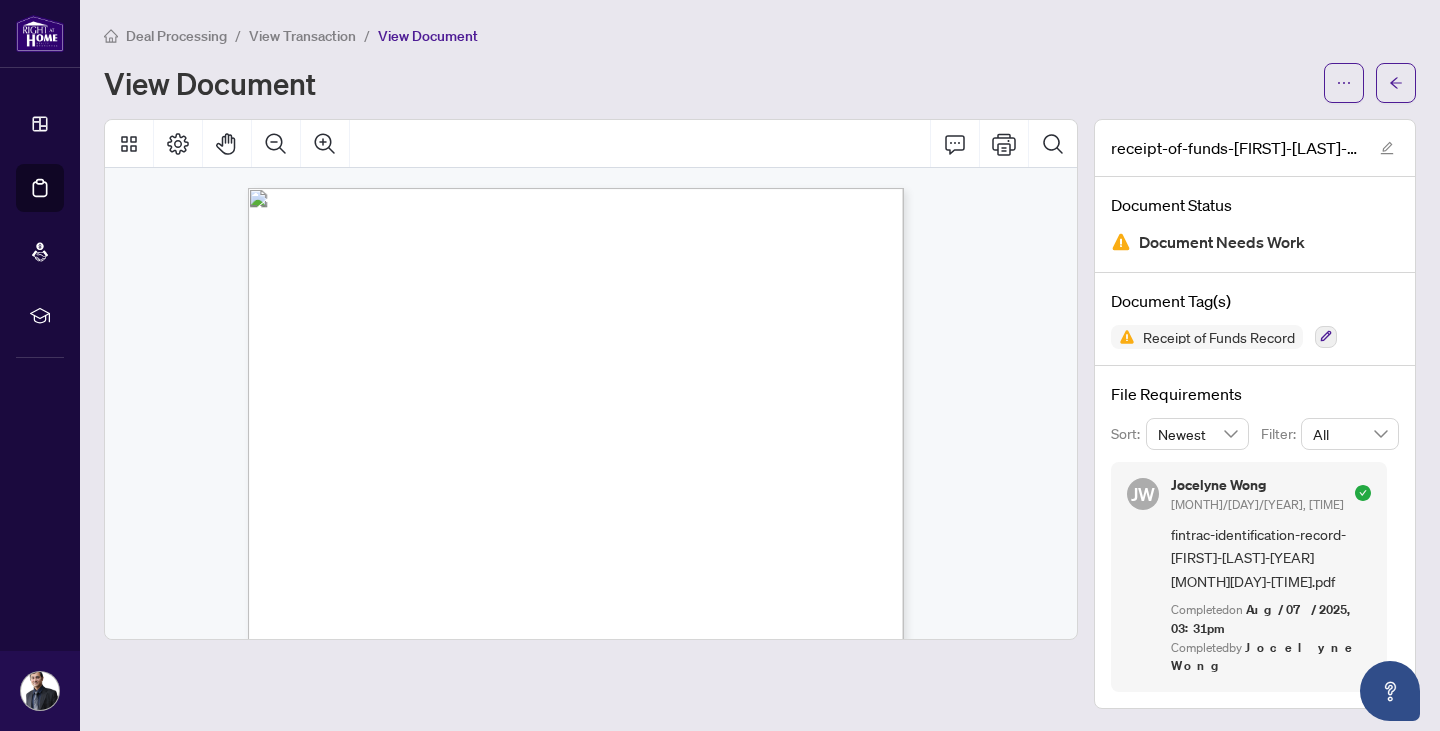 click on "View Transaction" at bounding box center (302, 36) 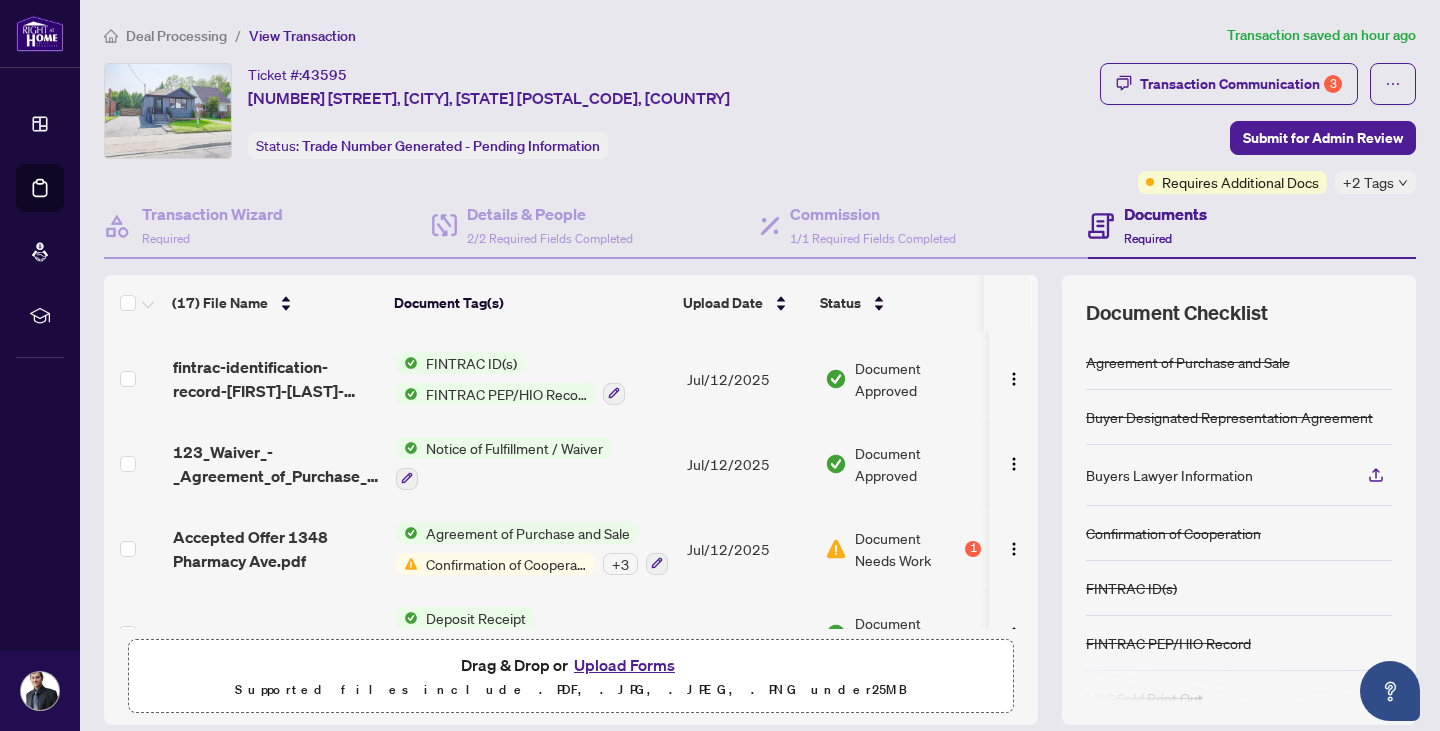 scroll, scrollTop: 1100, scrollLeft: 0, axis: vertical 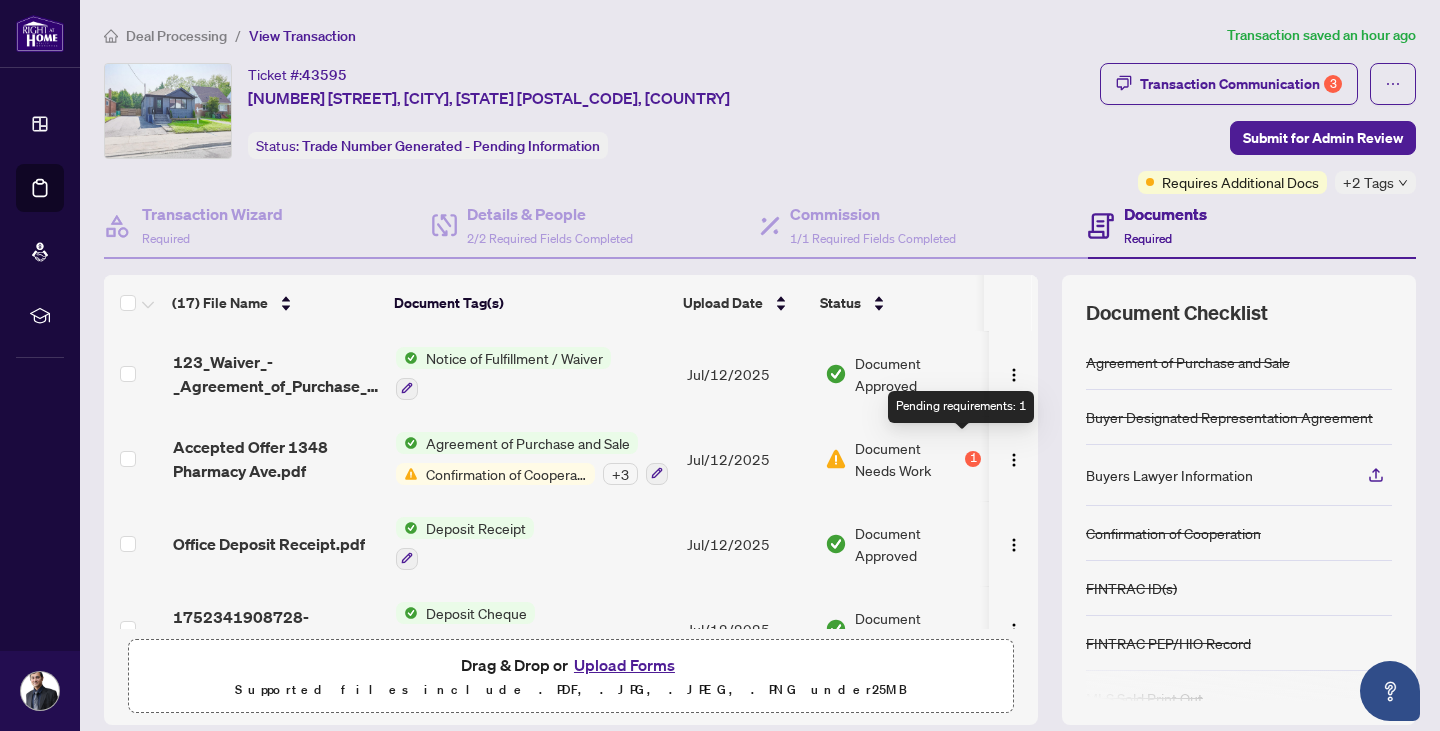 click on "1" at bounding box center [973, 459] 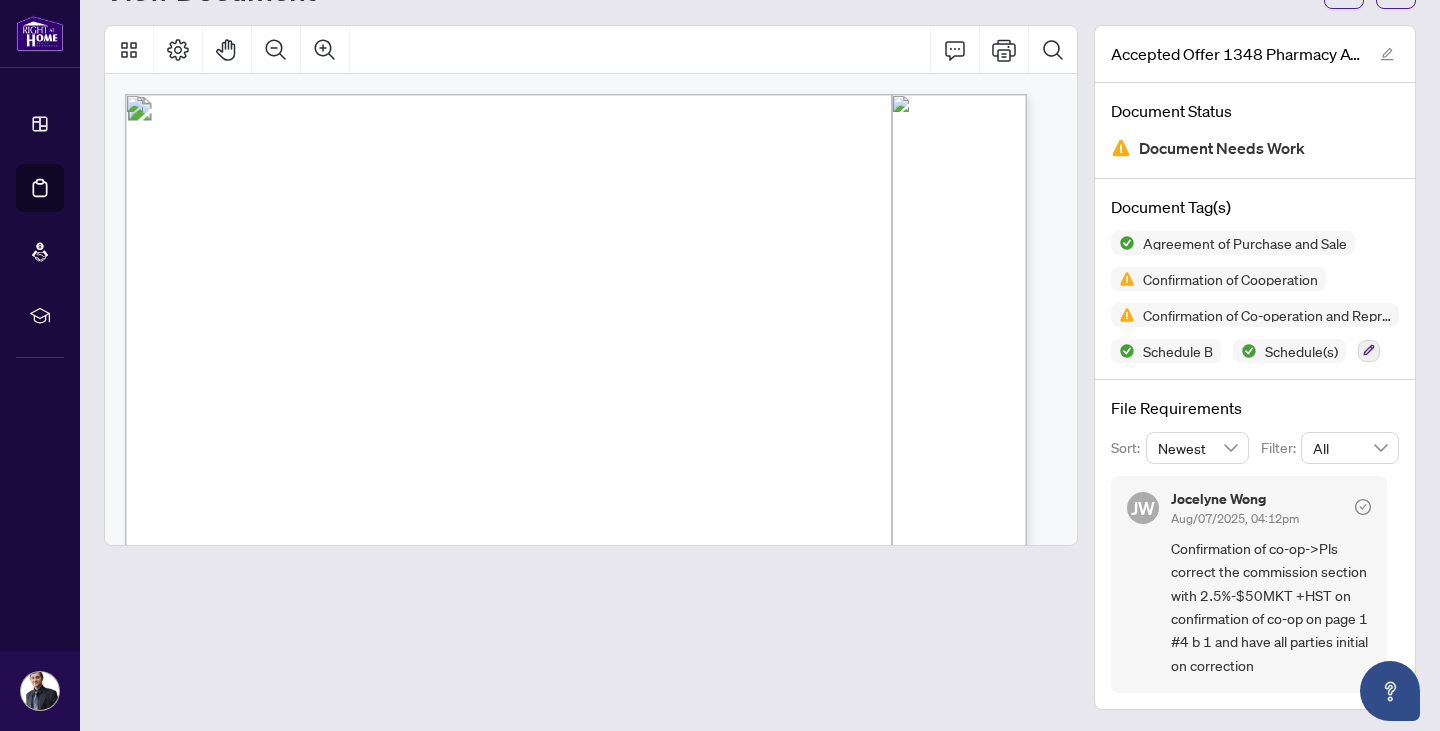 scroll, scrollTop: 95, scrollLeft: 0, axis: vertical 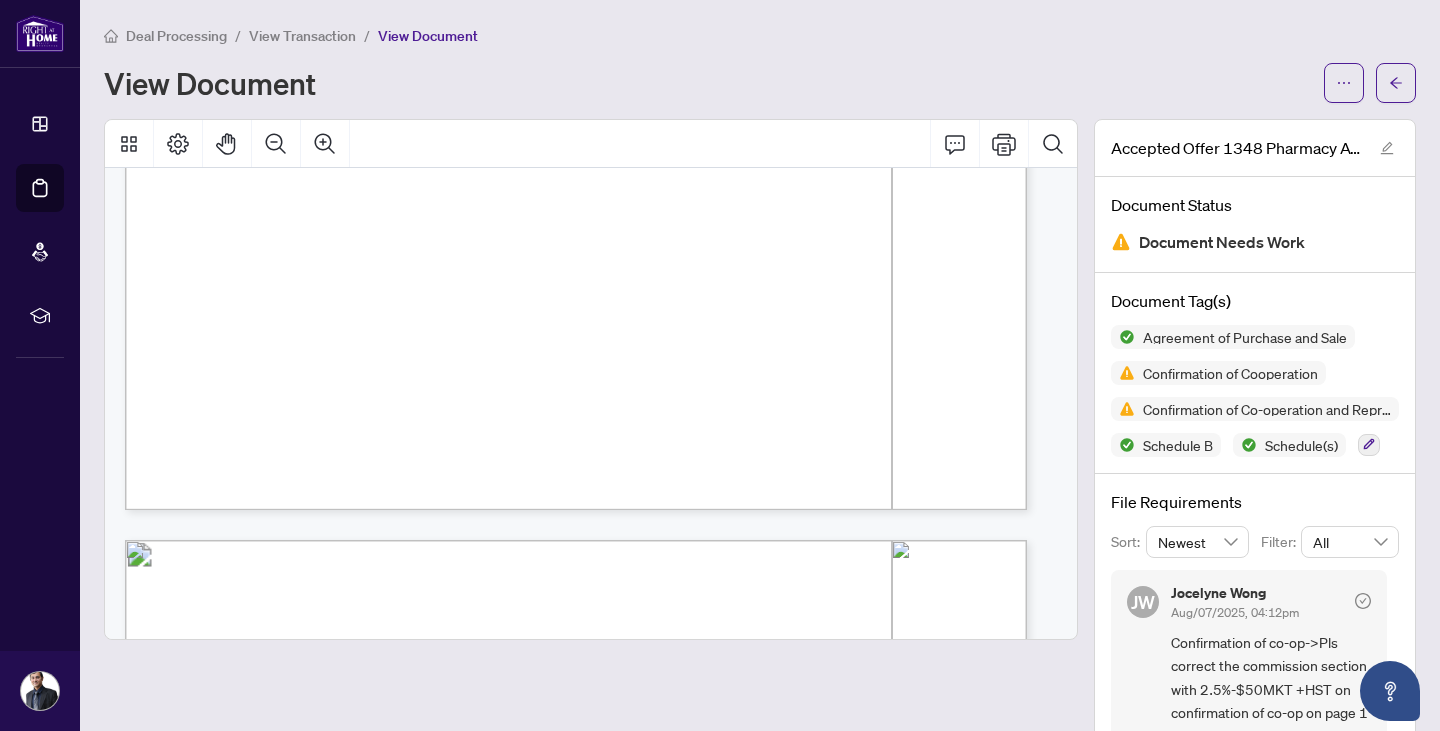 click on "View Transaction" at bounding box center (302, 36) 